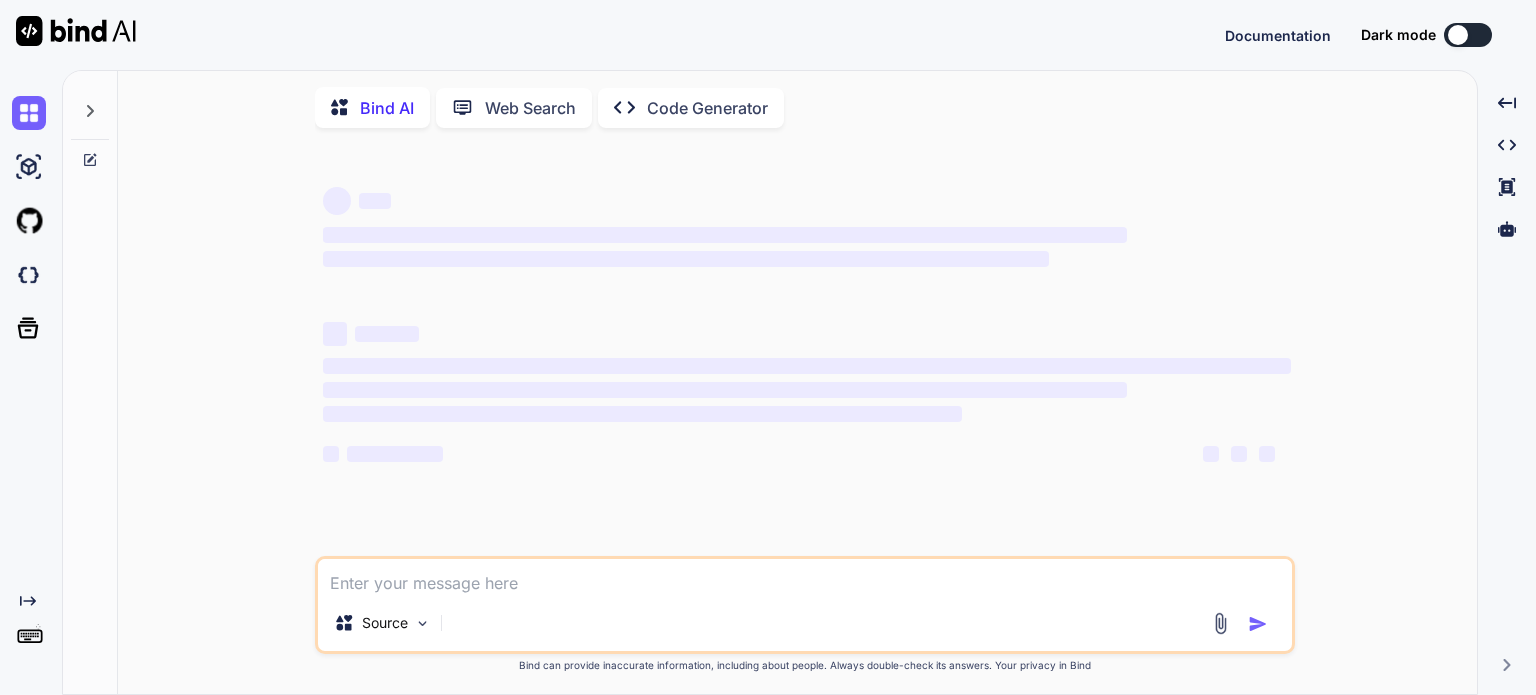 scroll, scrollTop: 0, scrollLeft: 0, axis: both 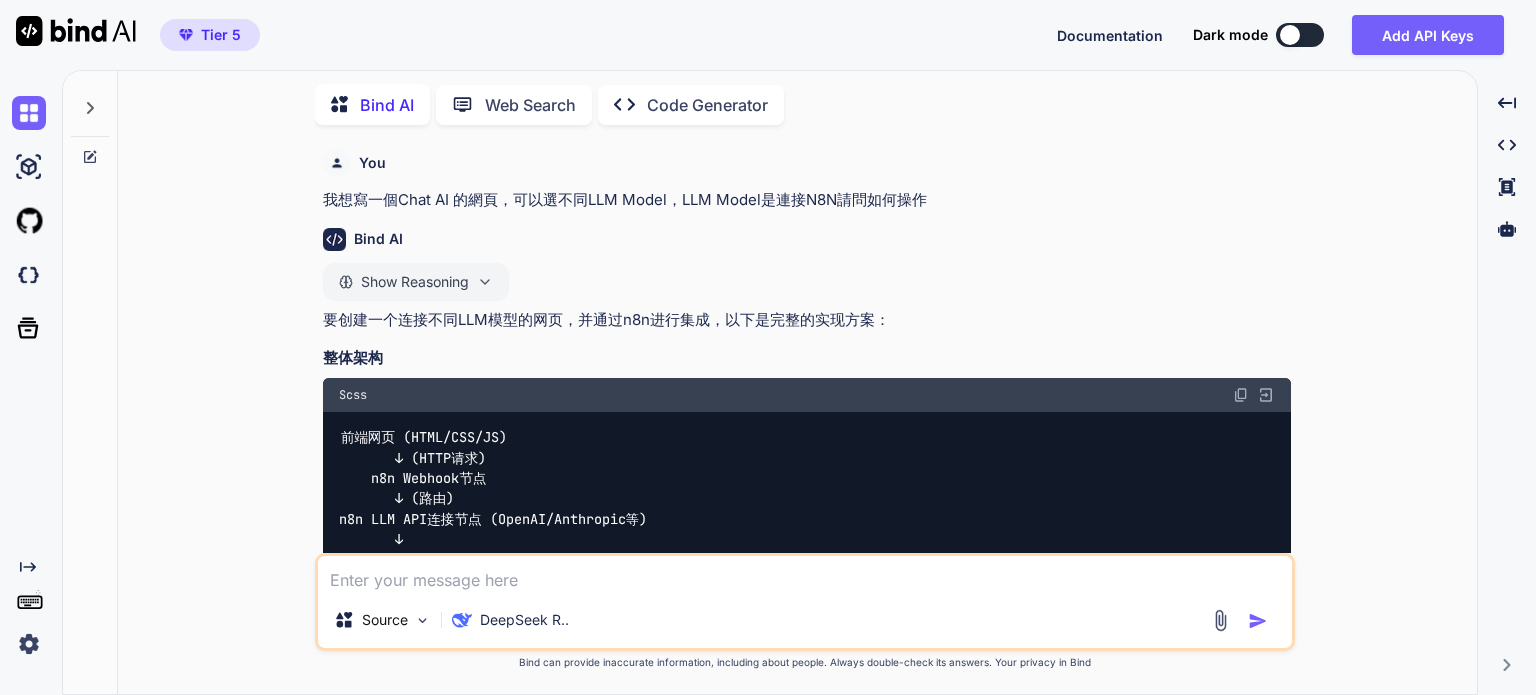 click 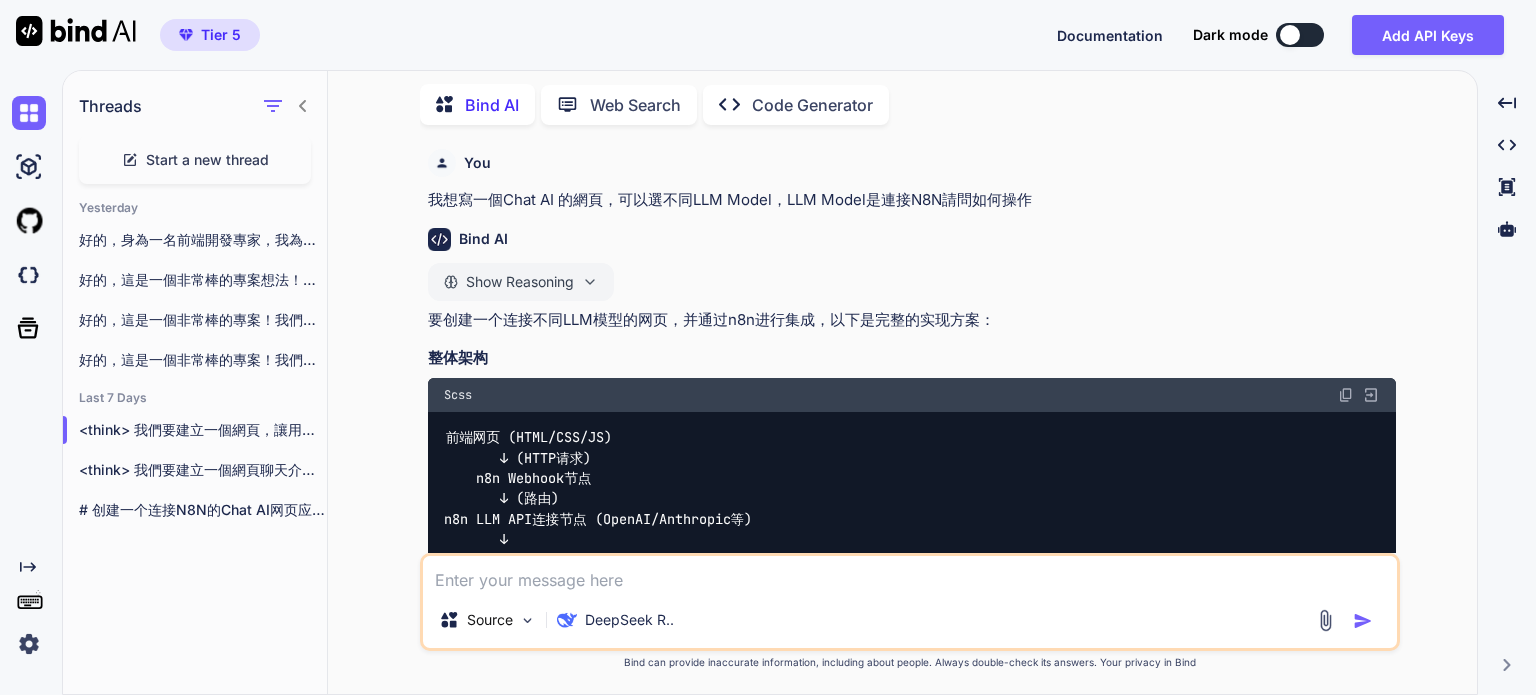 click on "Start a new thread" at bounding box center [207, 160] 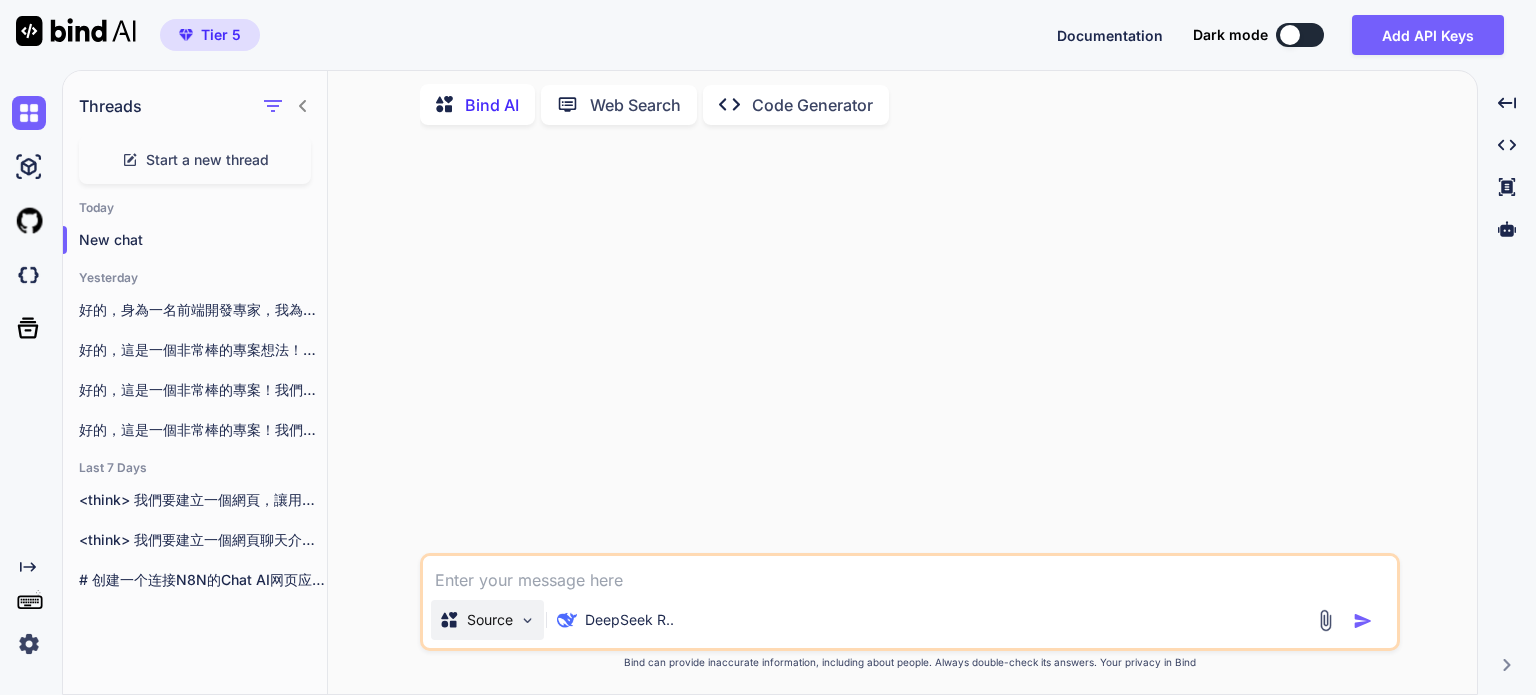 click on "Source" at bounding box center (490, 620) 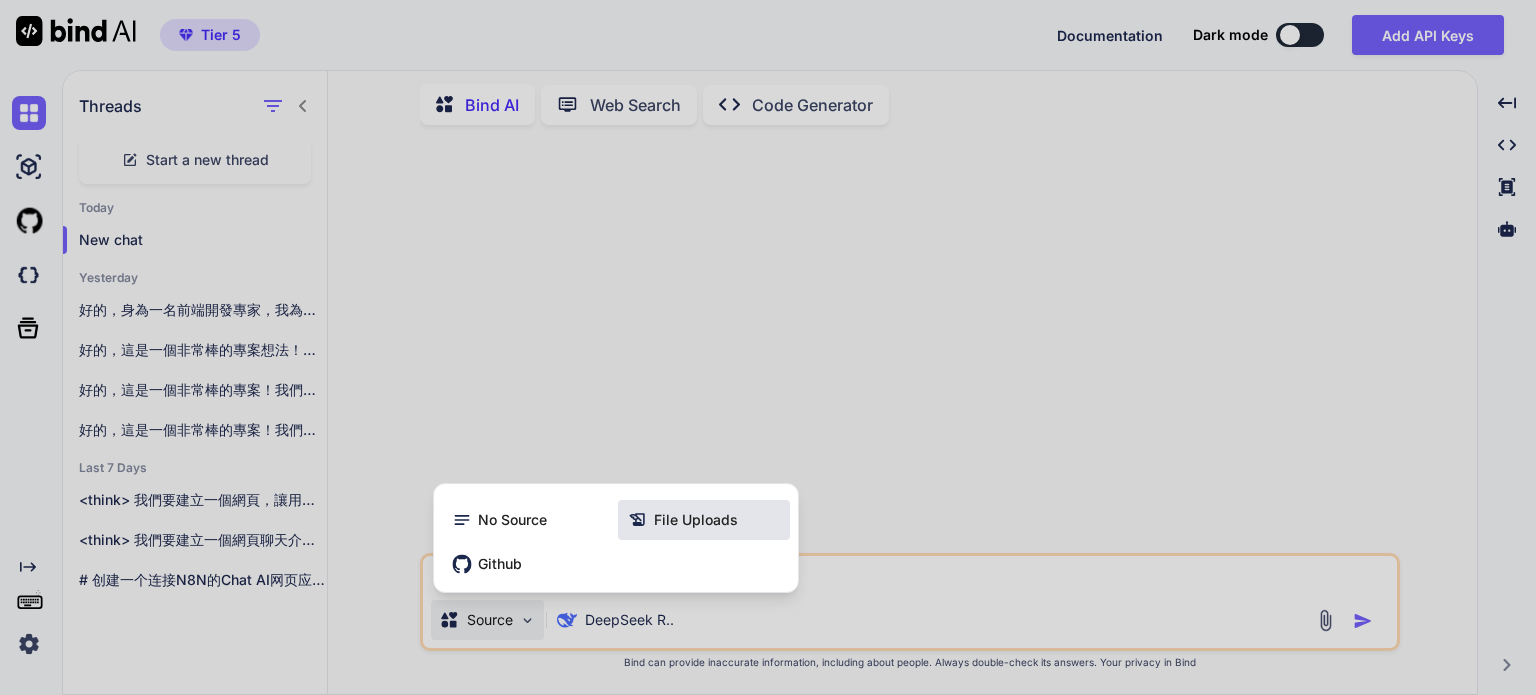 click on "File Uploads" at bounding box center (704, 520) 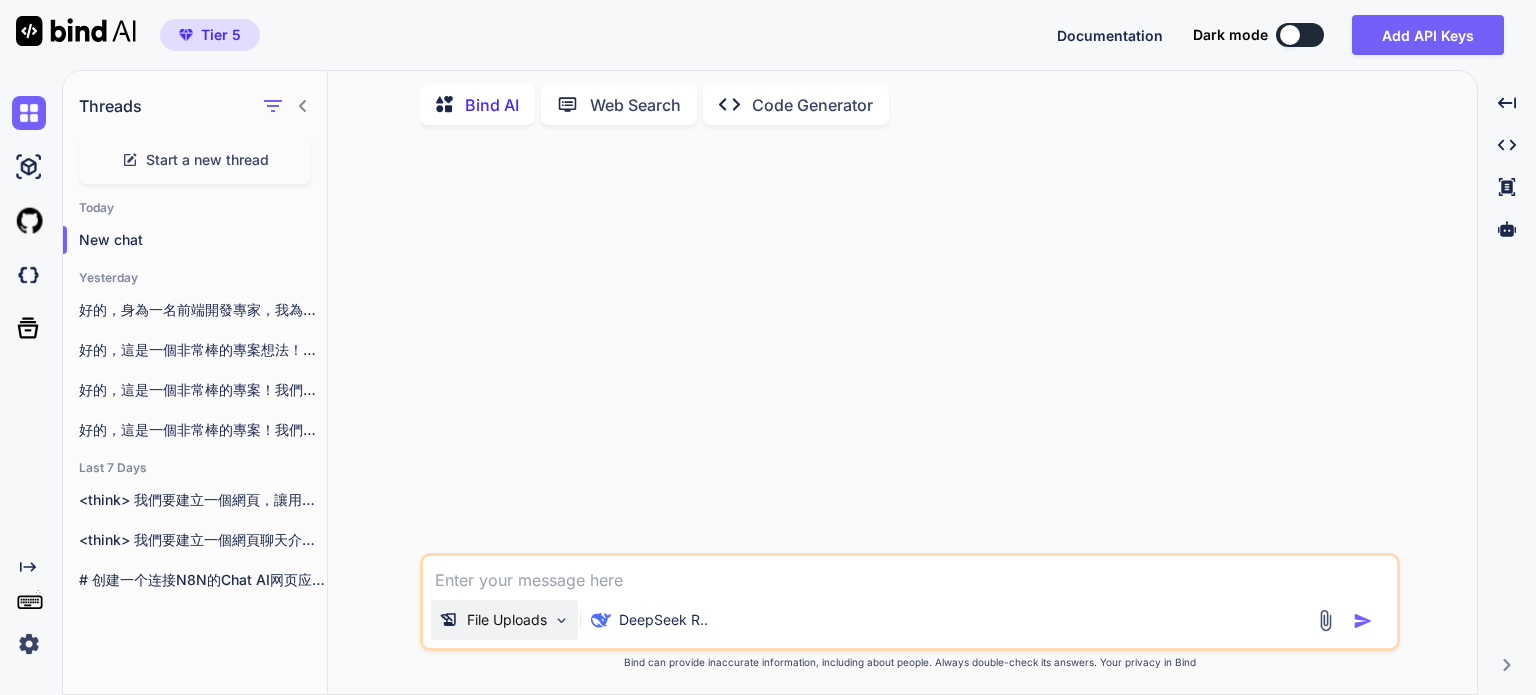 click on "File Uploads" at bounding box center [507, 620] 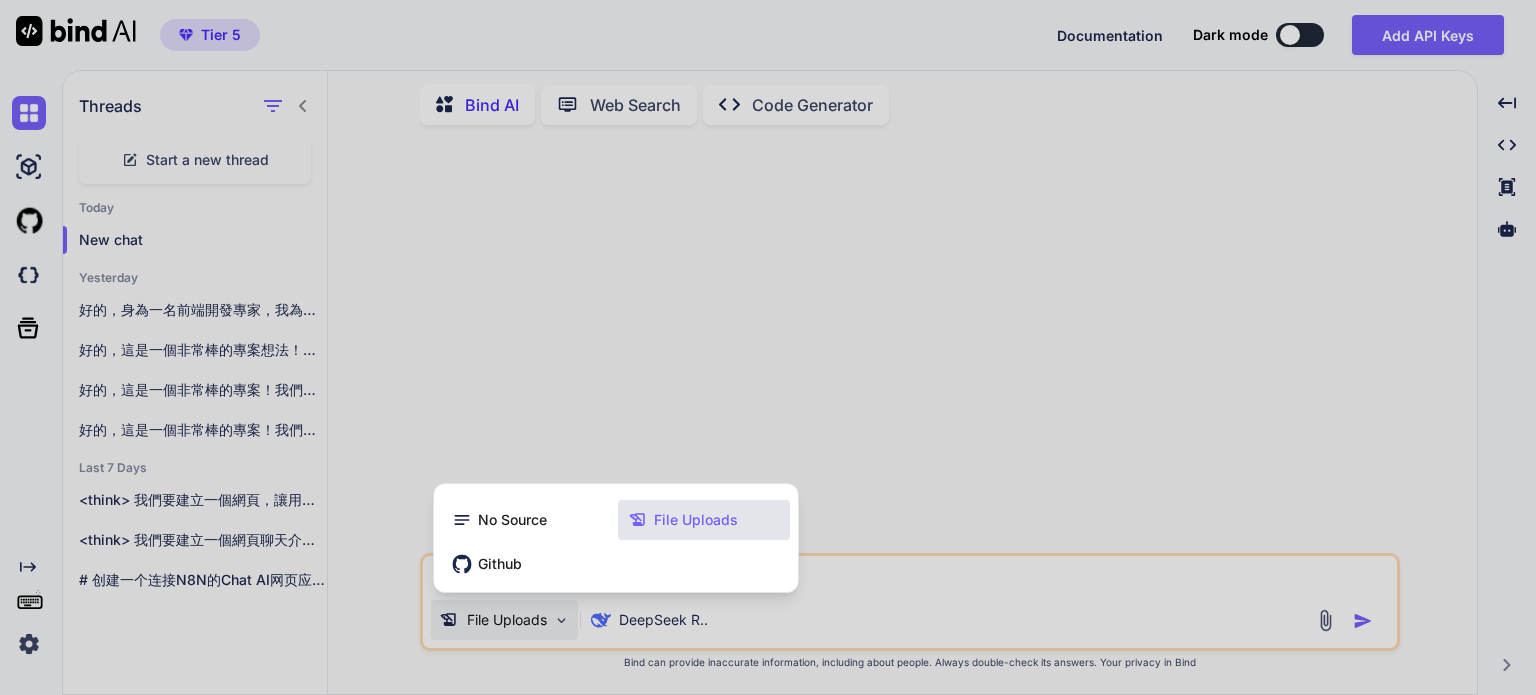 click on "File Uploads" at bounding box center (696, 520) 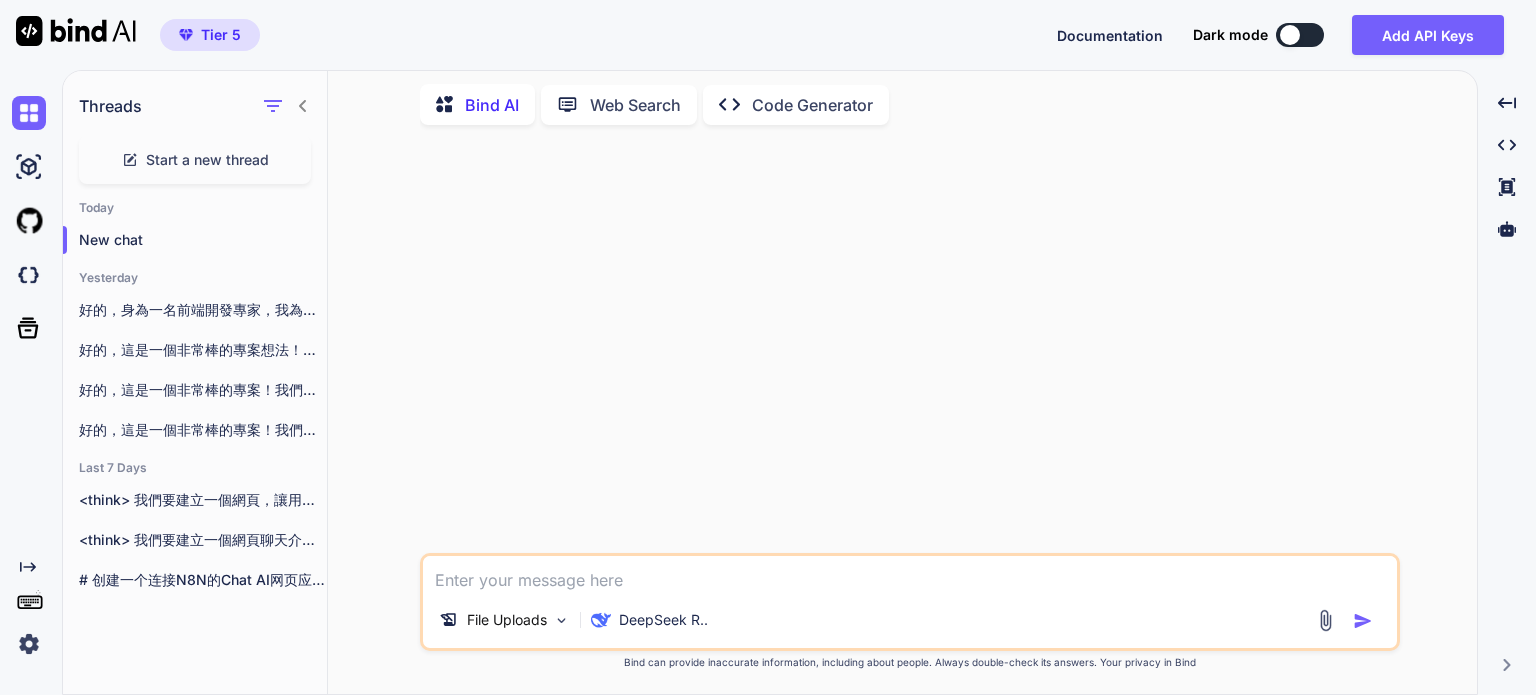 click at bounding box center (1325, 620) 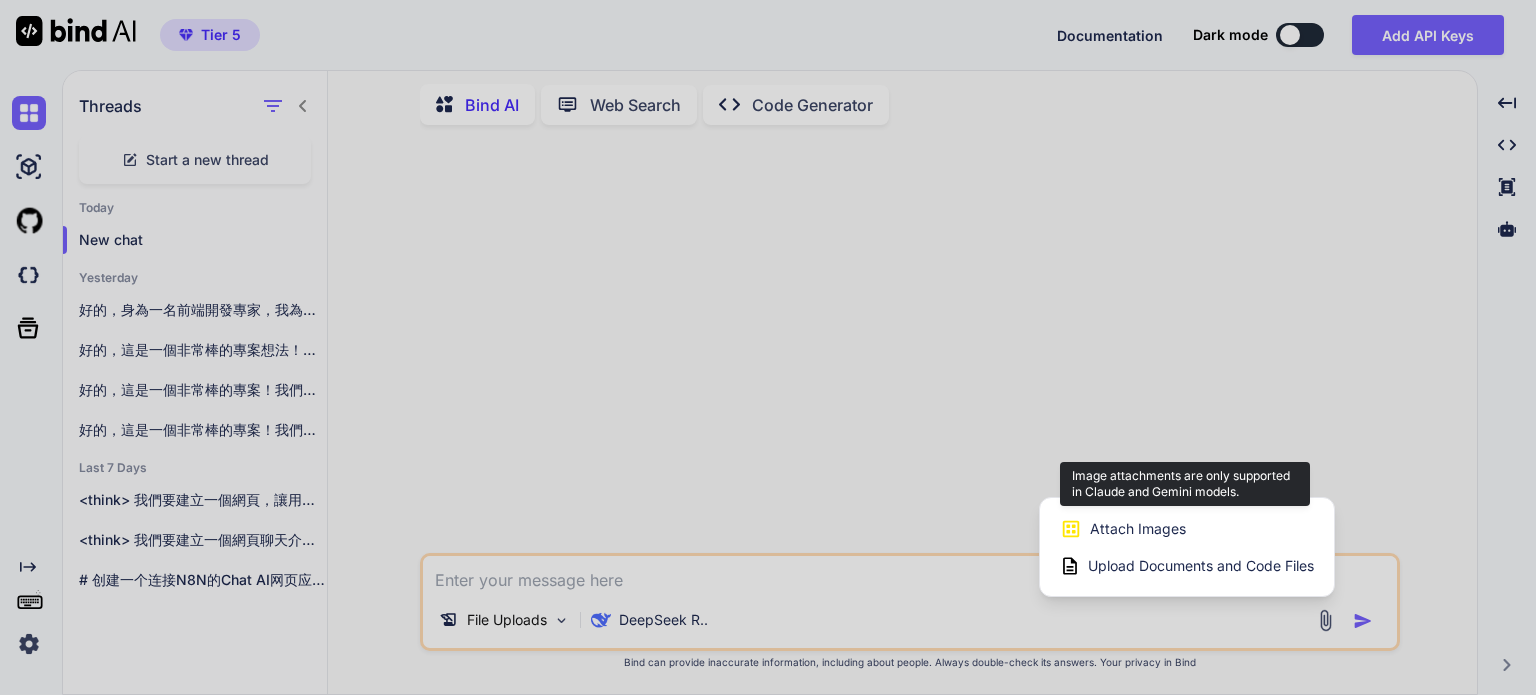 click on "Attach Images" at bounding box center [1138, 529] 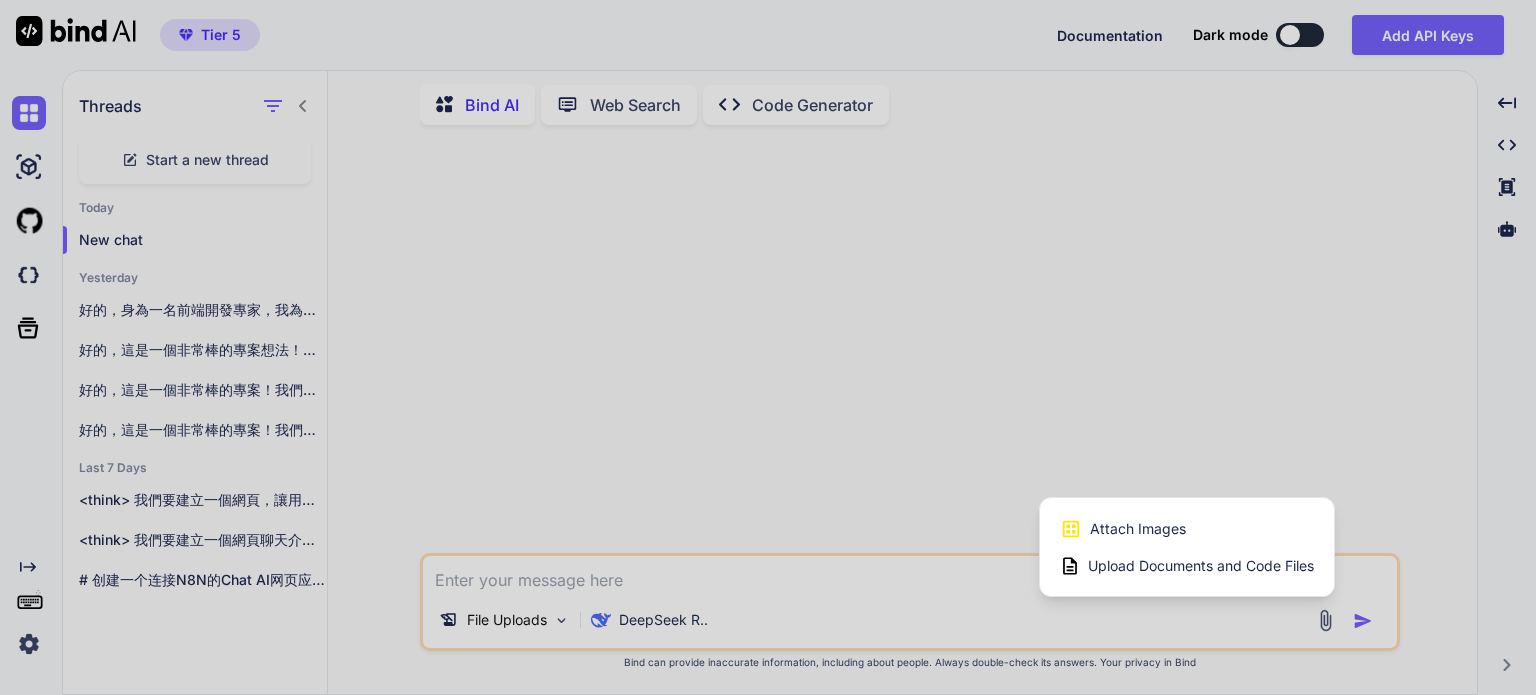 click on "Upload Documents and Code Files" at bounding box center [1201, 566] 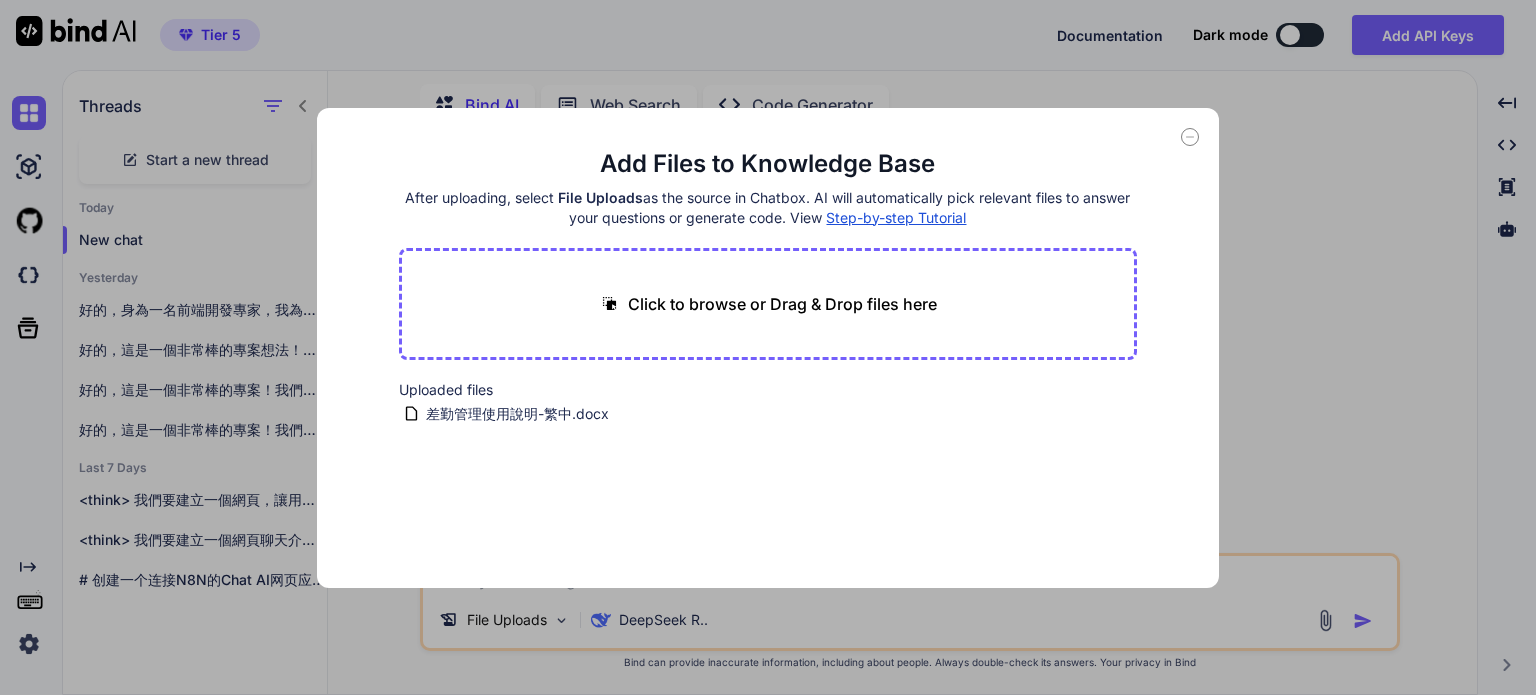 click 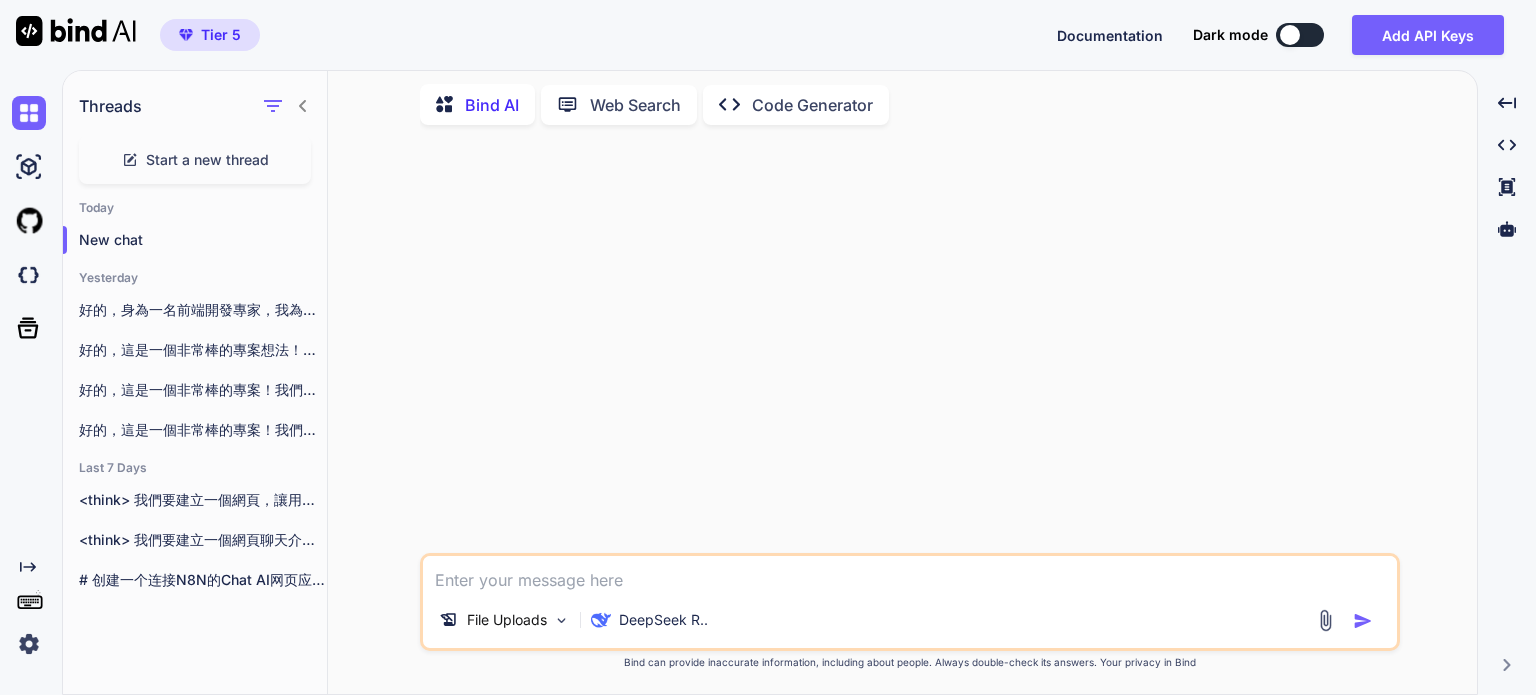 click at bounding box center [1325, 620] 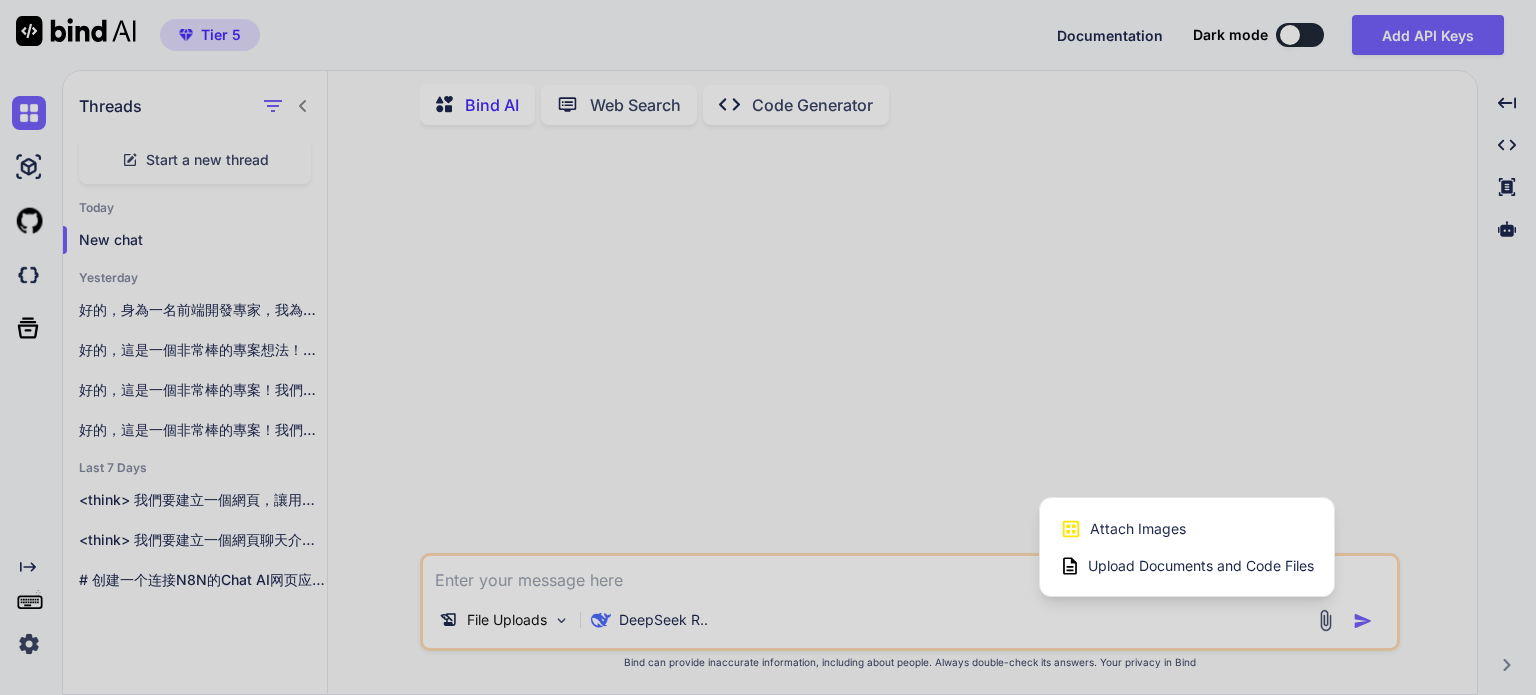 click on "Upload Documents and Code Files" at bounding box center (1201, 566) 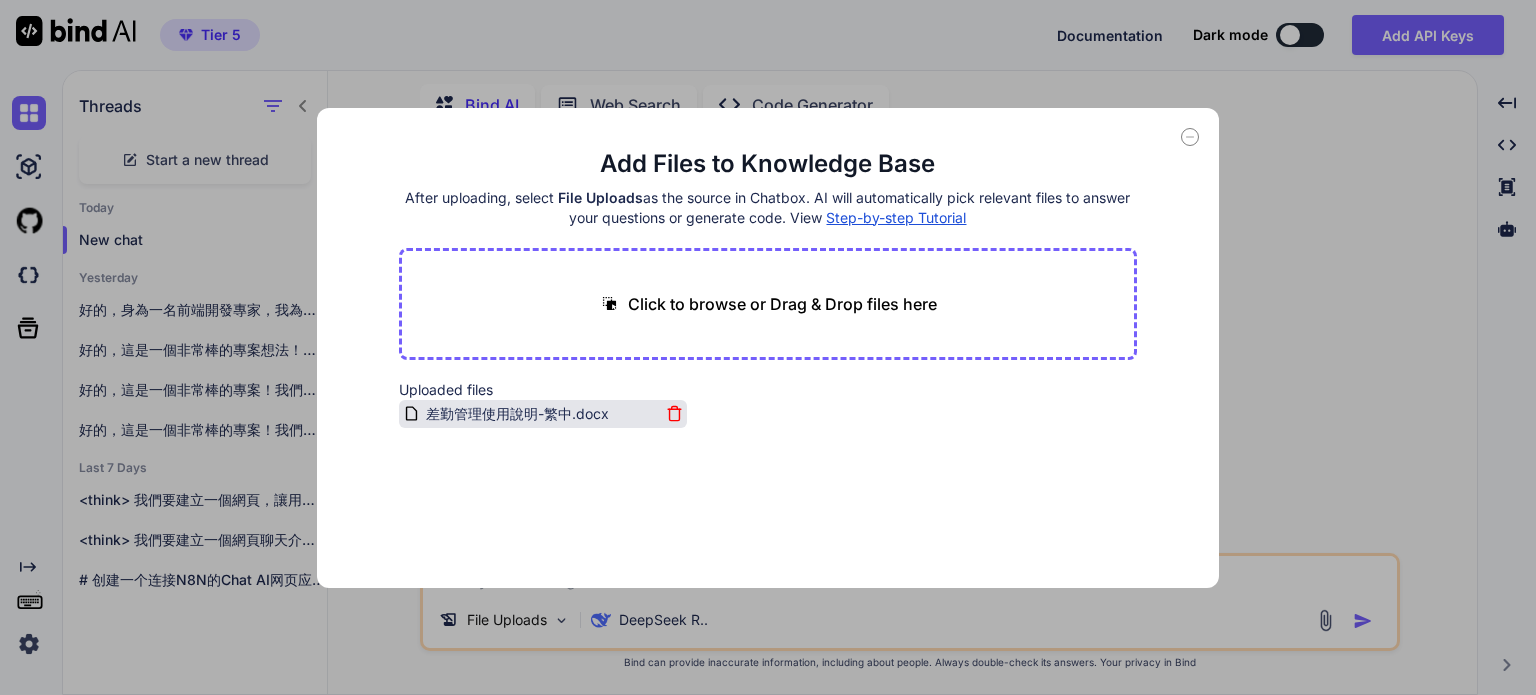 click 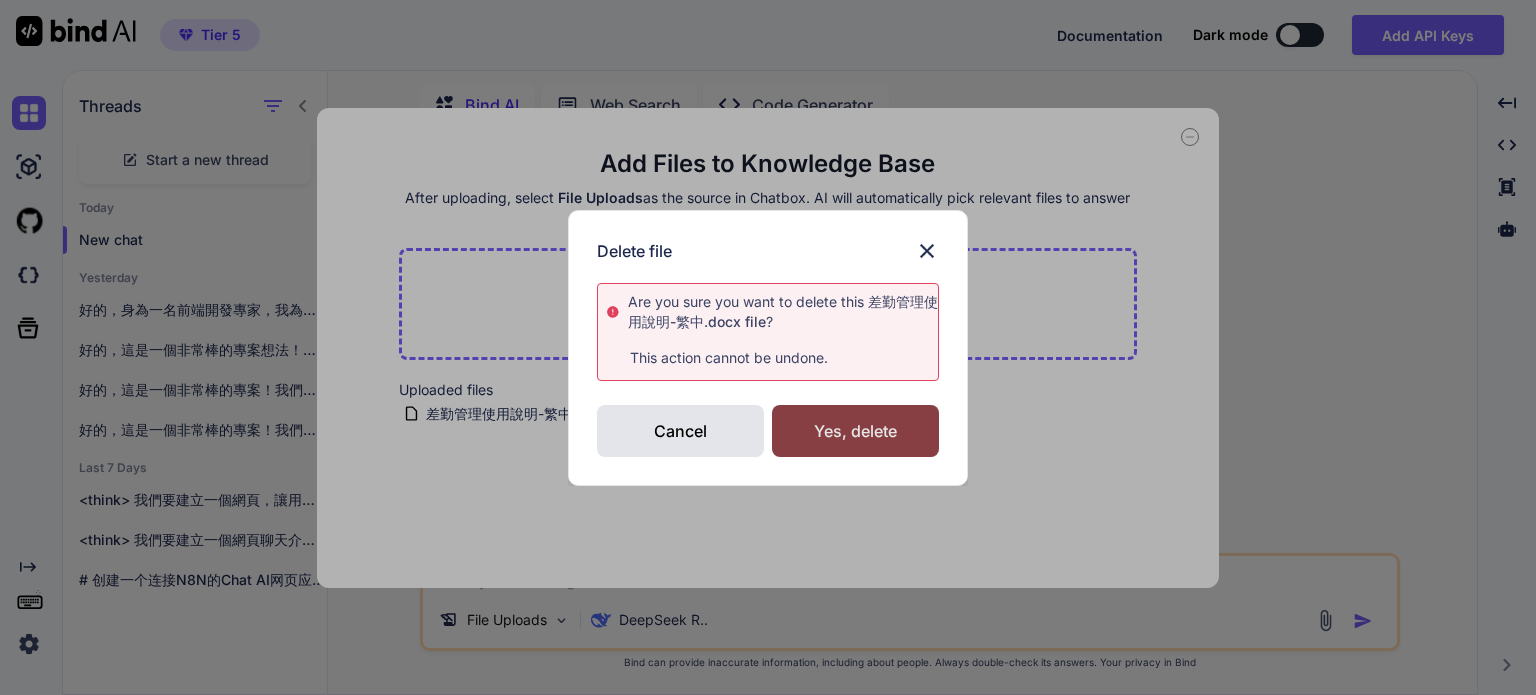 click on "Yes, delete" at bounding box center (855, 431) 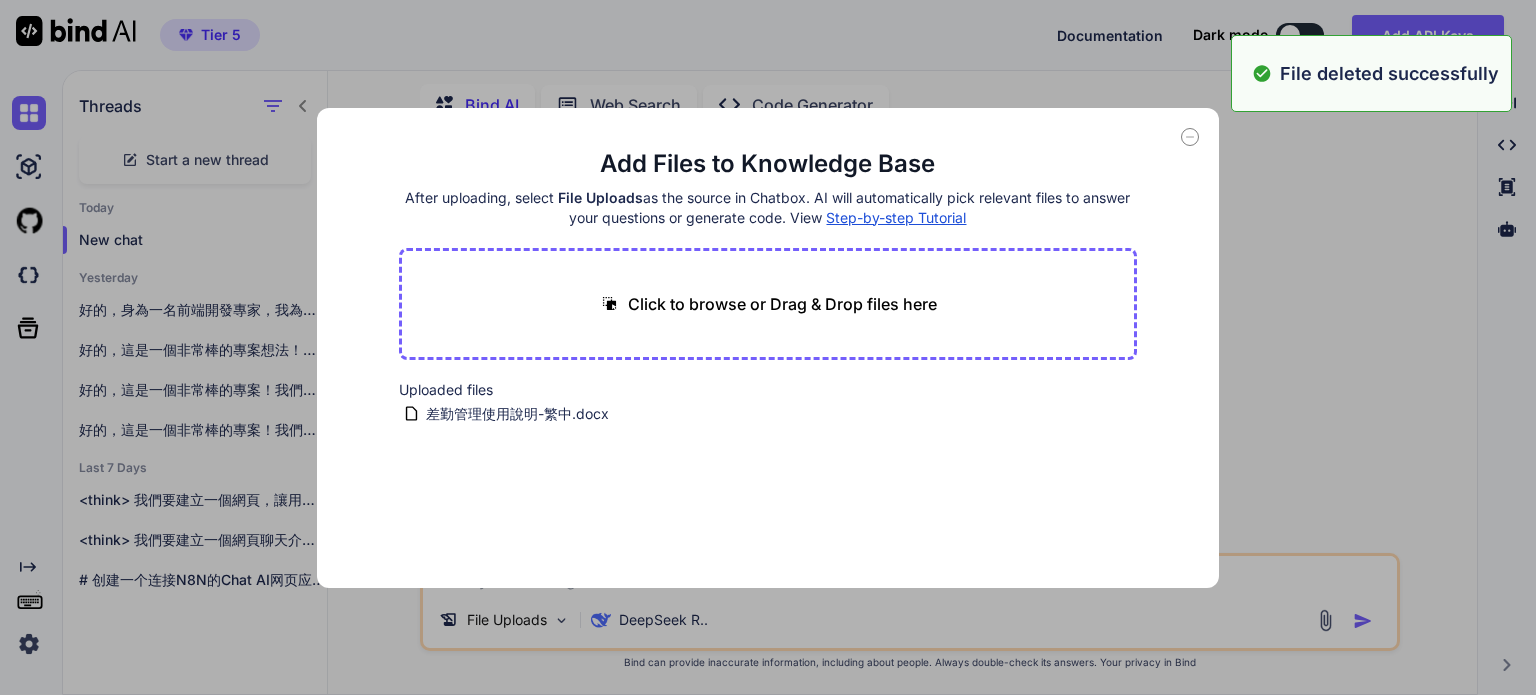 type on "x" 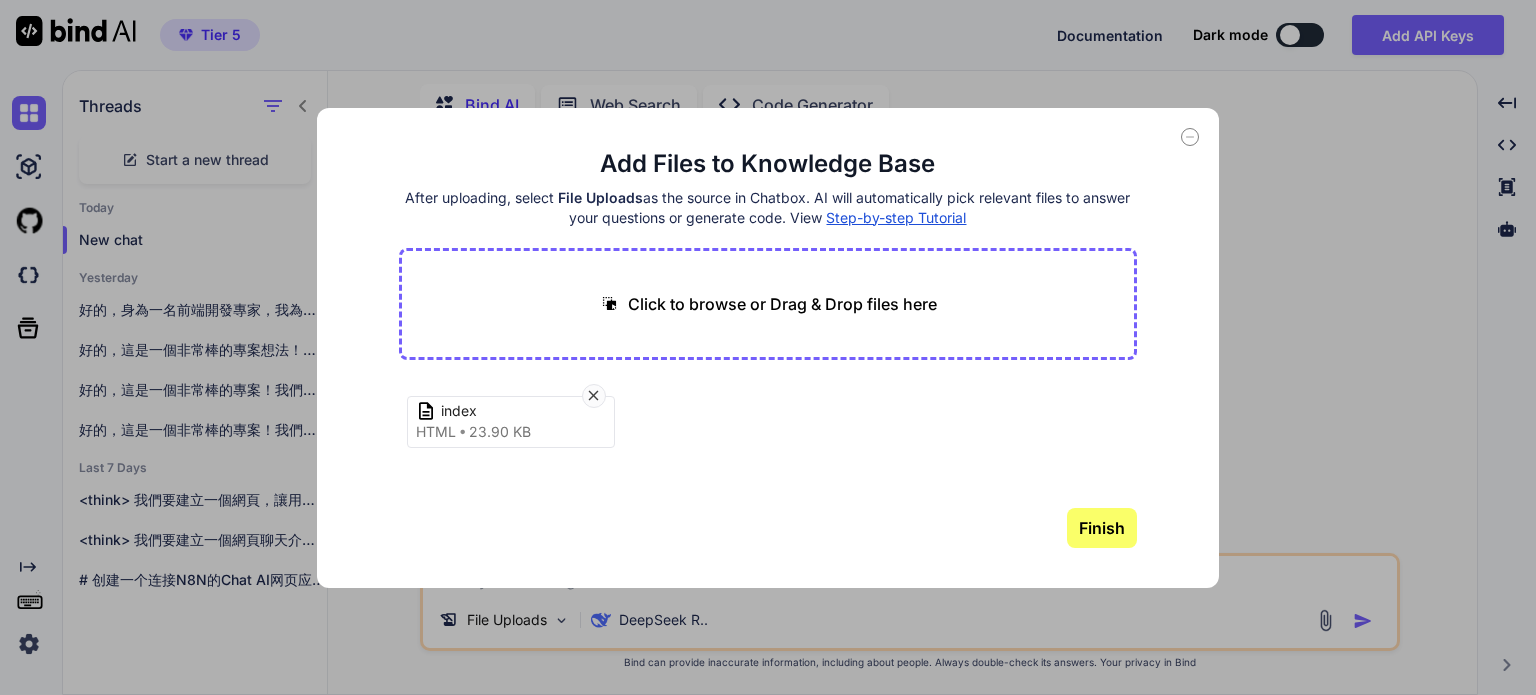 click on "Finish" at bounding box center [1102, 528] 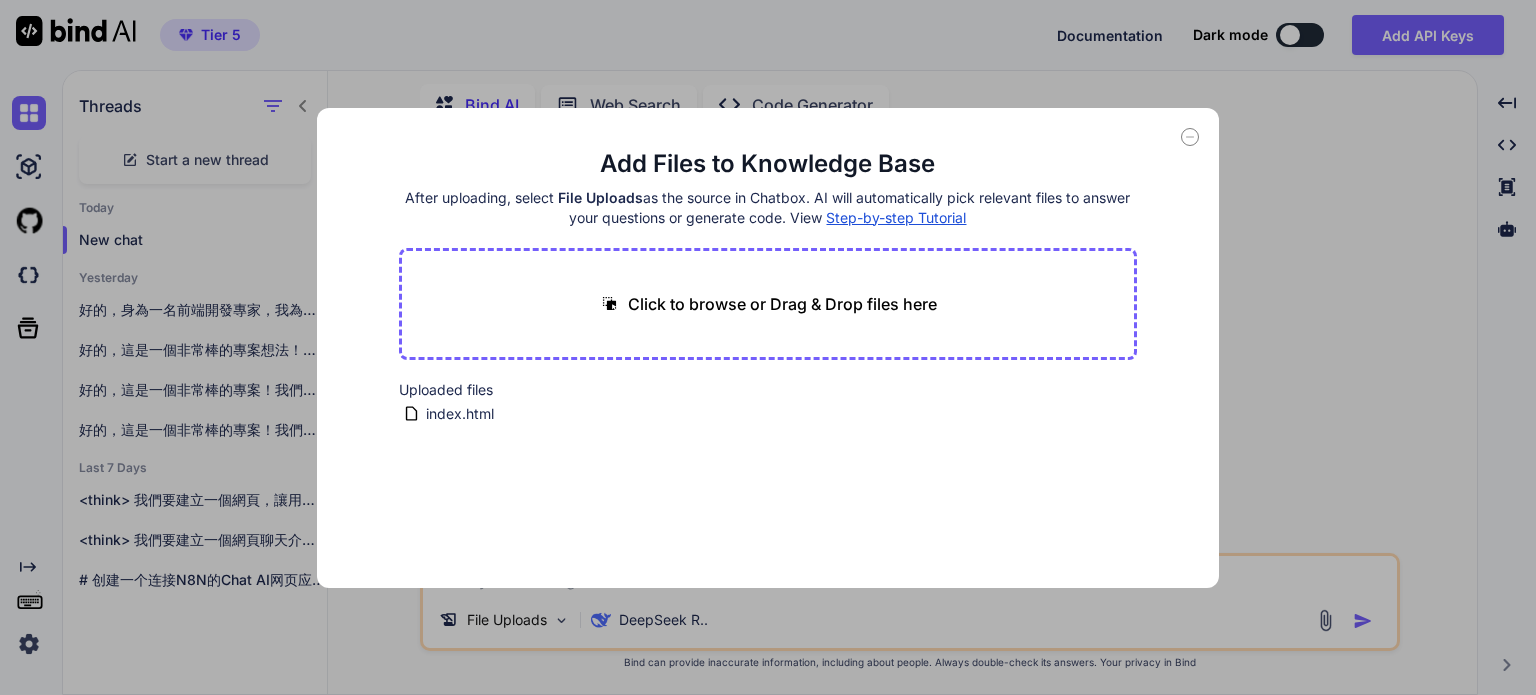 click 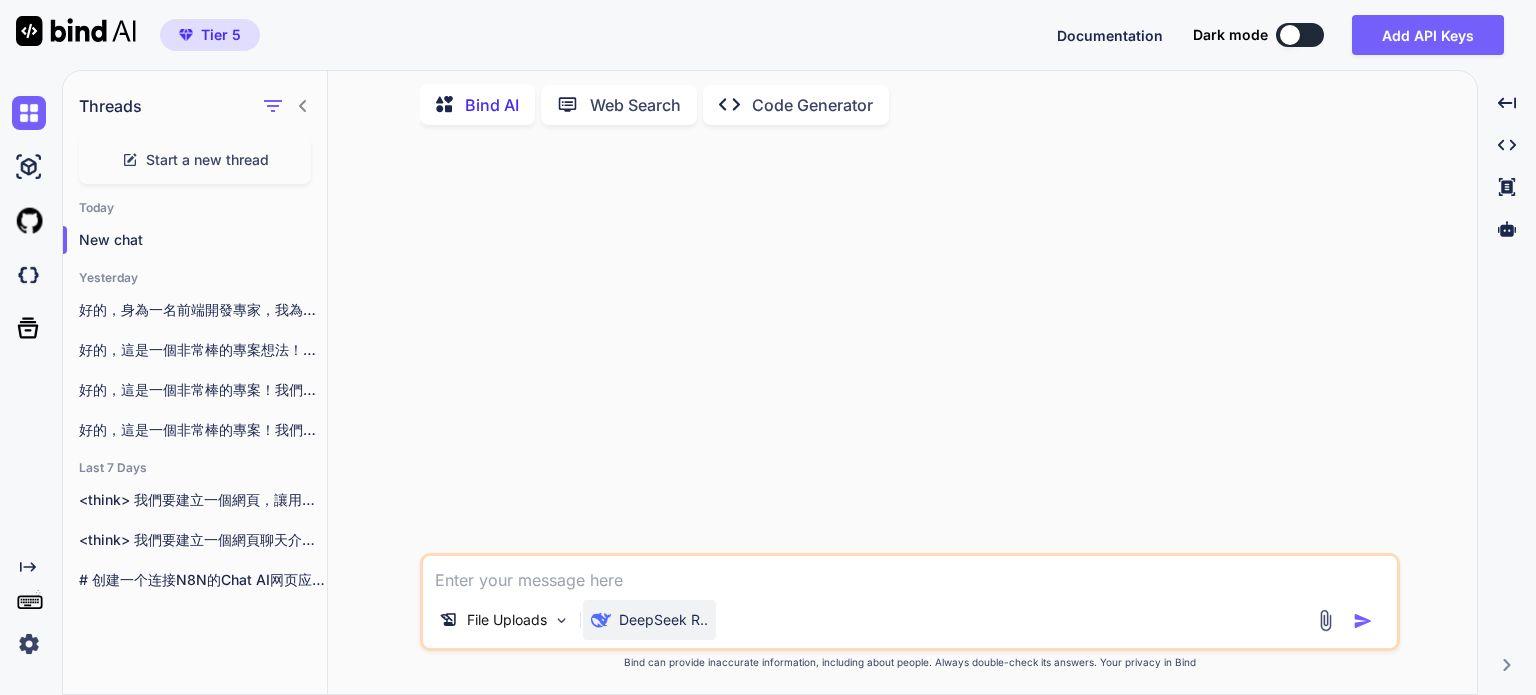 click on "DeepSeek R.." at bounding box center (663, 620) 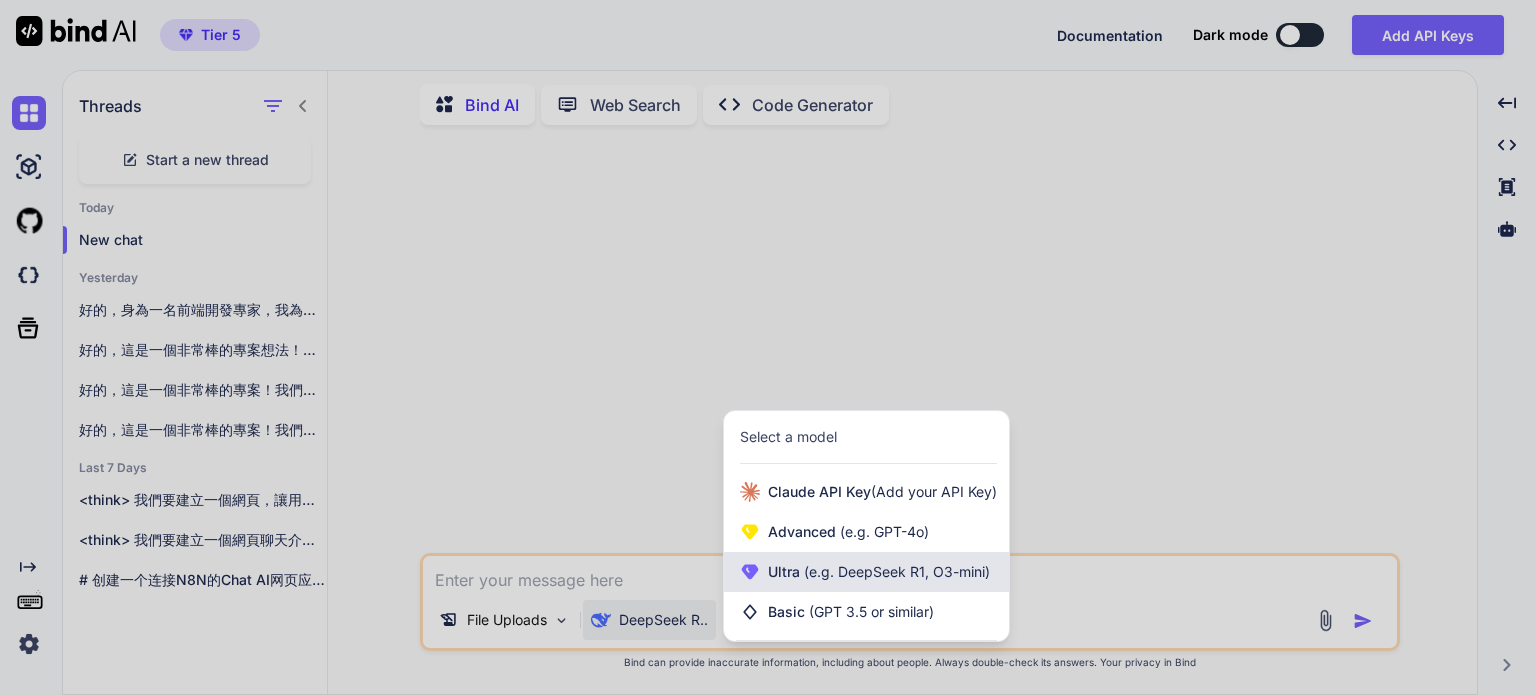 click 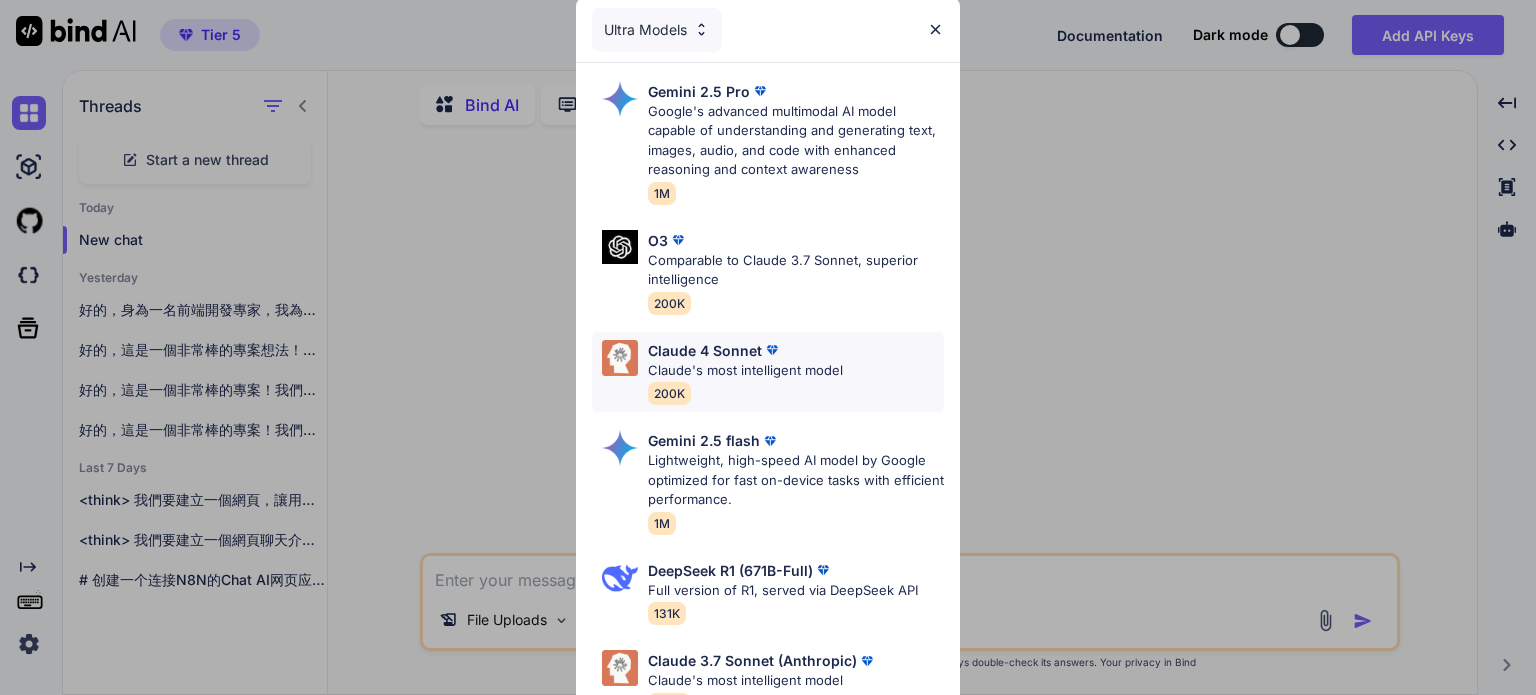 click on "Claude's most intelligent model" at bounding box center (745, 371) 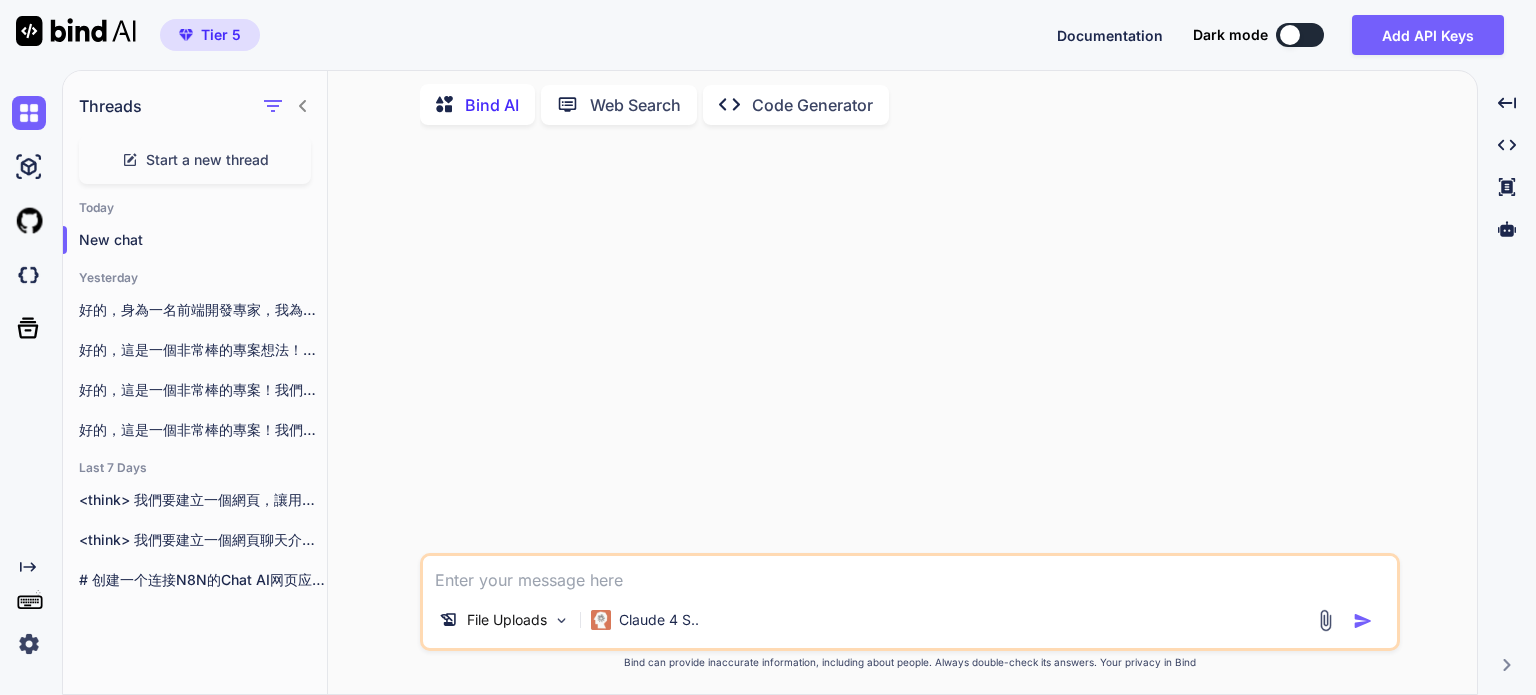 click at bounding box center [910, 574] 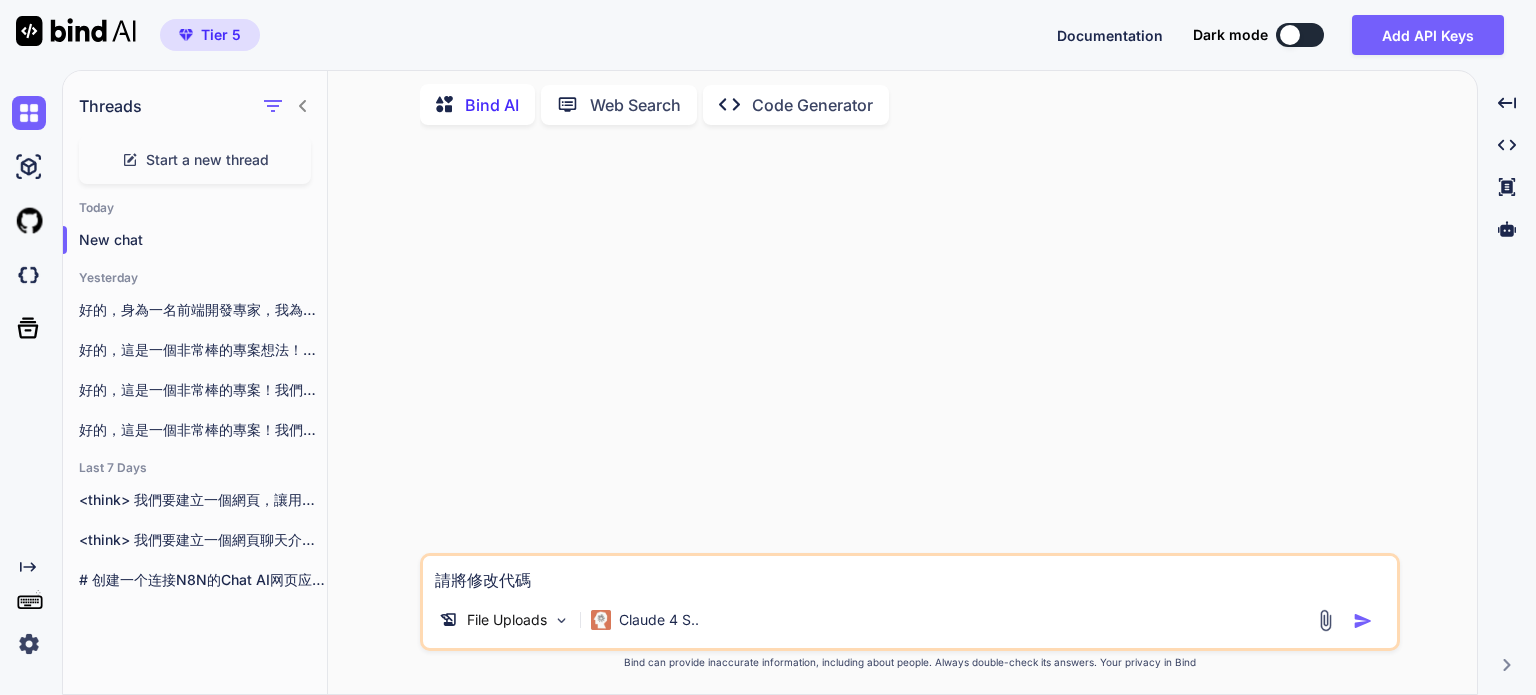 type on "請將修改代碼" 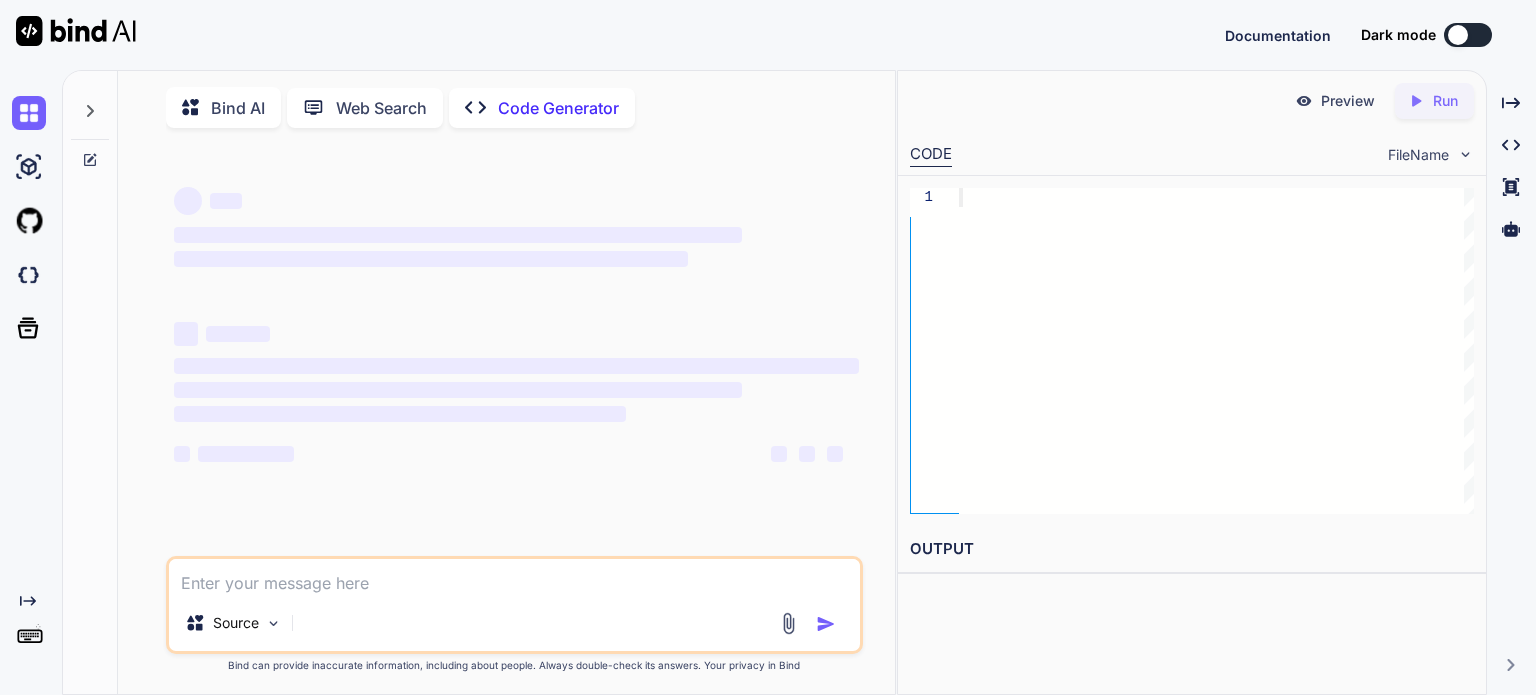 scroll, scrollTop: 0, scrollLeft: 0, axis: both 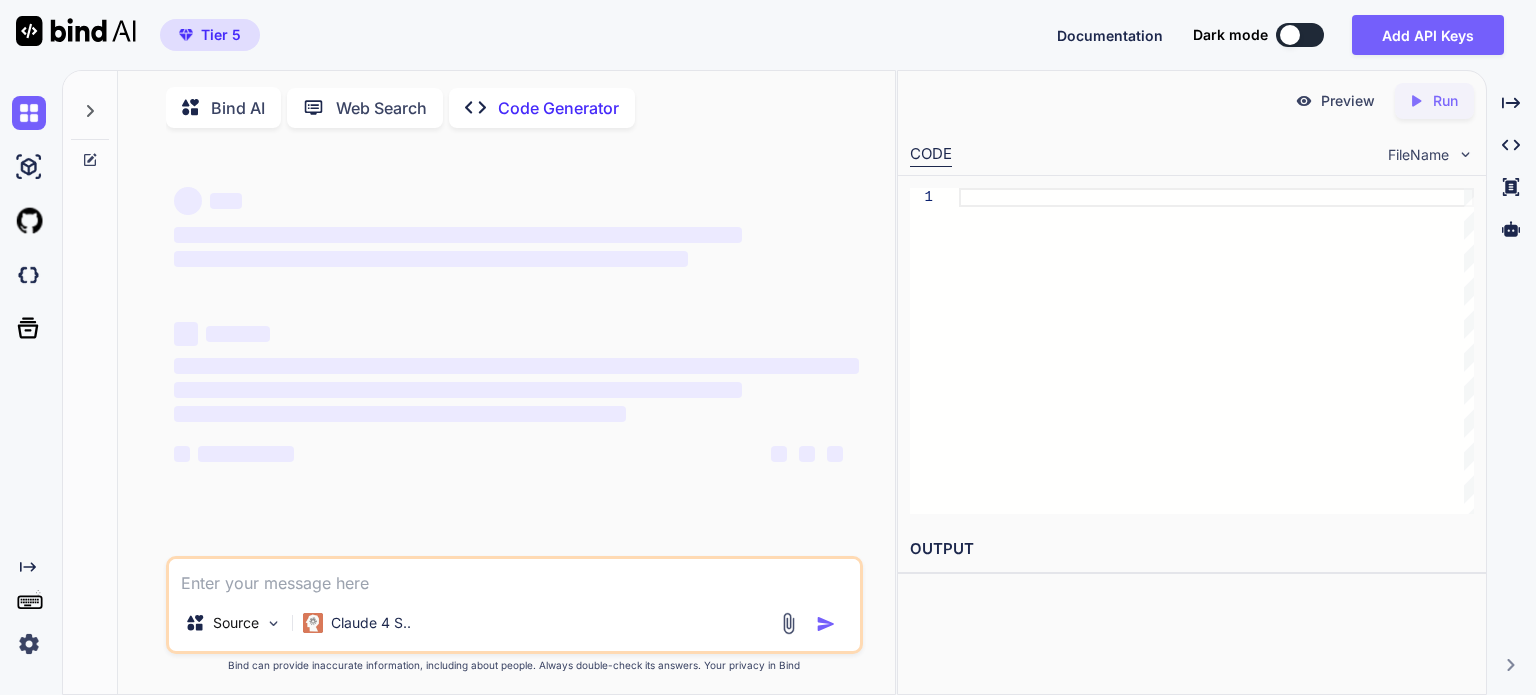 drag, startPoint x: 84, startPoint y: 99, endPoint x: 240, endPoint y: 123, distance: 157.83536 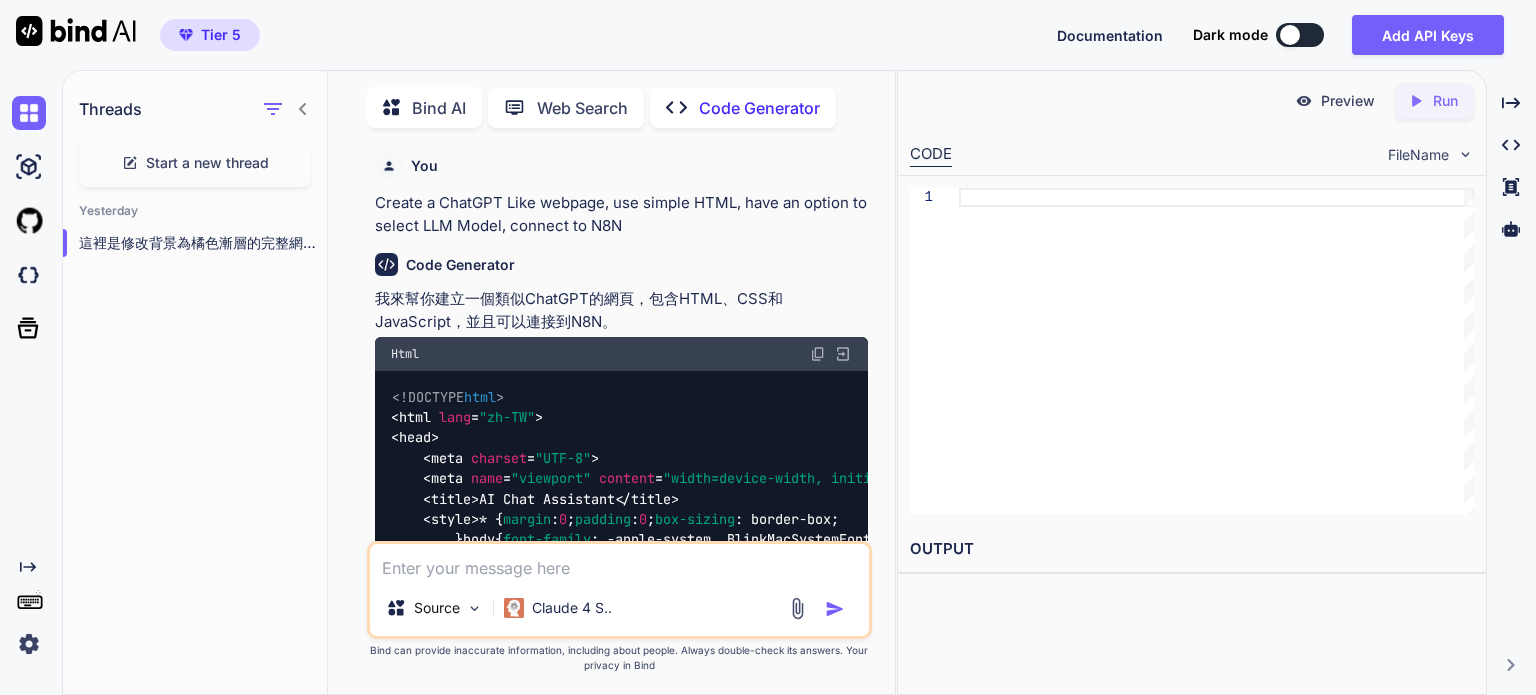 scroll, scrollTop: 3042, scrollLeft: 0, axis: vertical 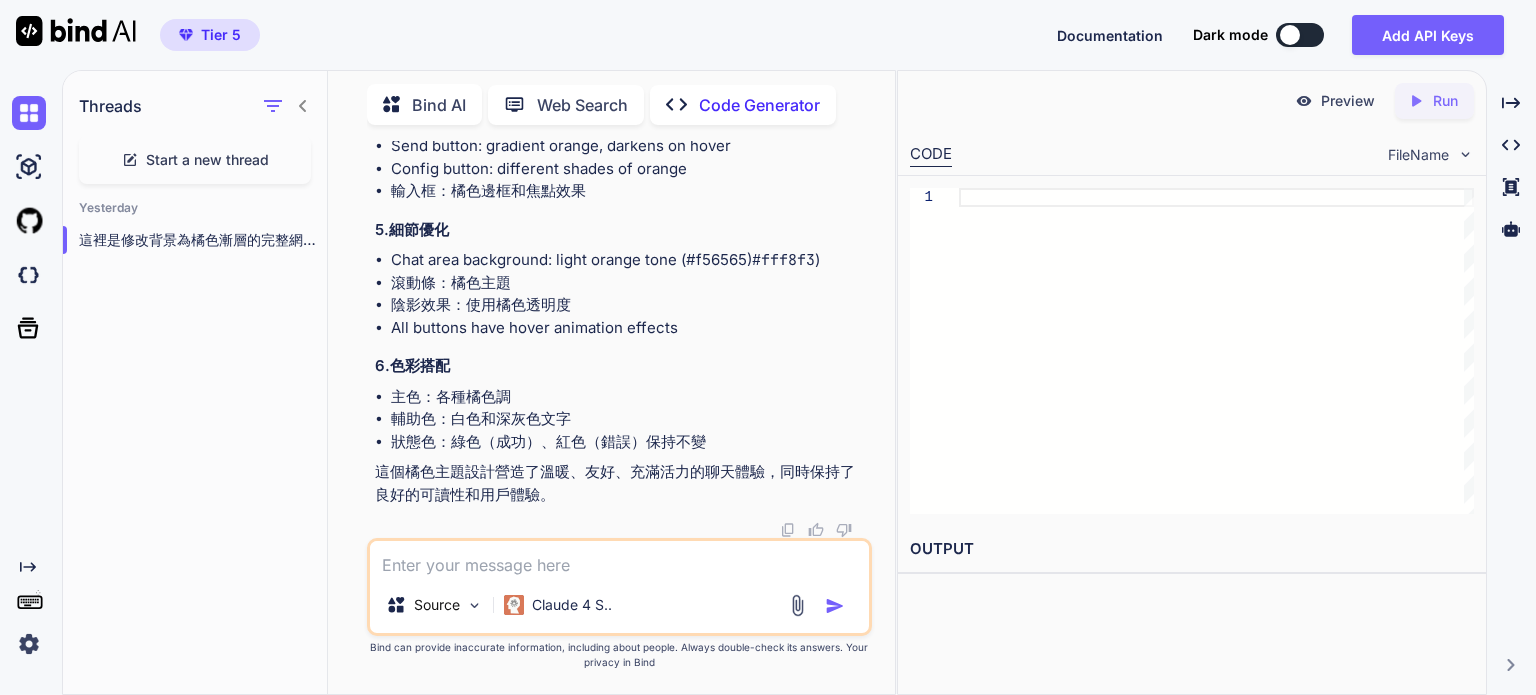click on "Start a new thread" at bounding box center (207, 160) 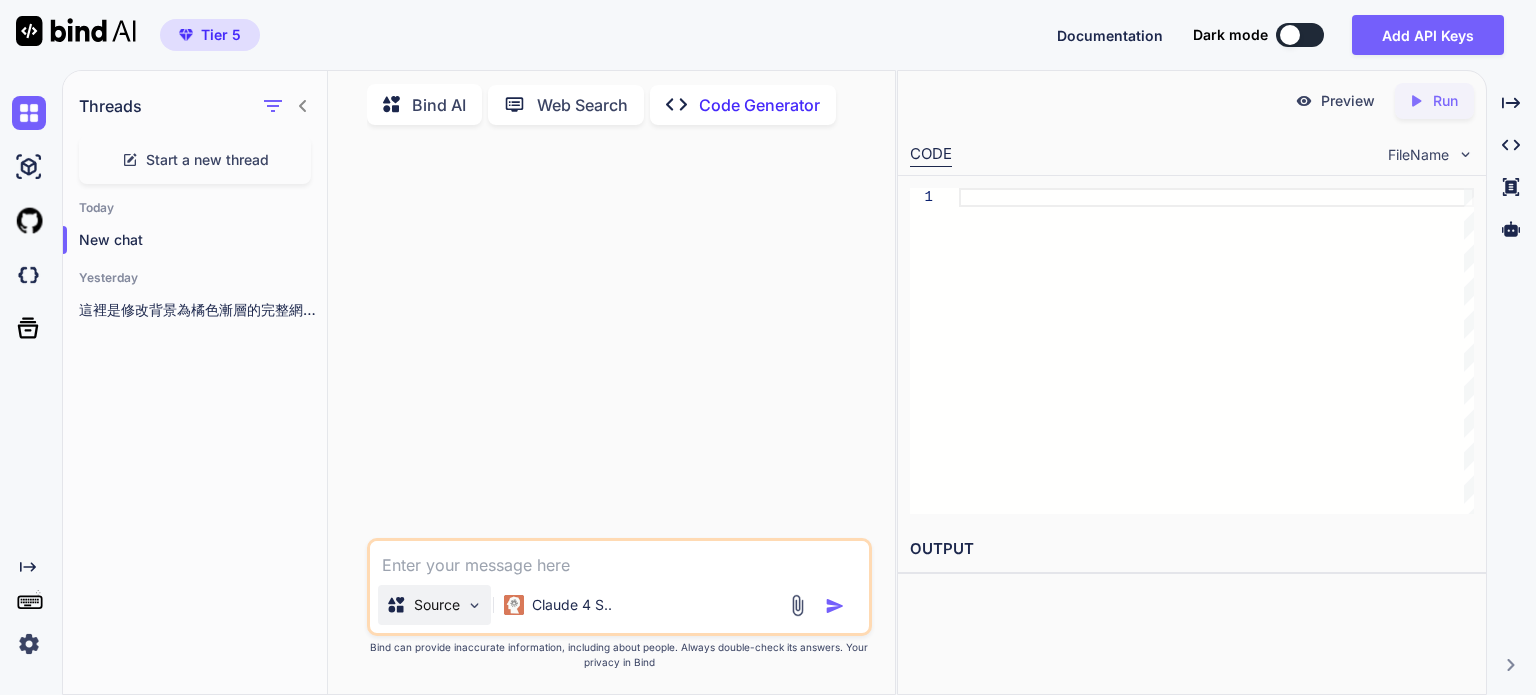 click on "Source" at bounding box center [434, 605] 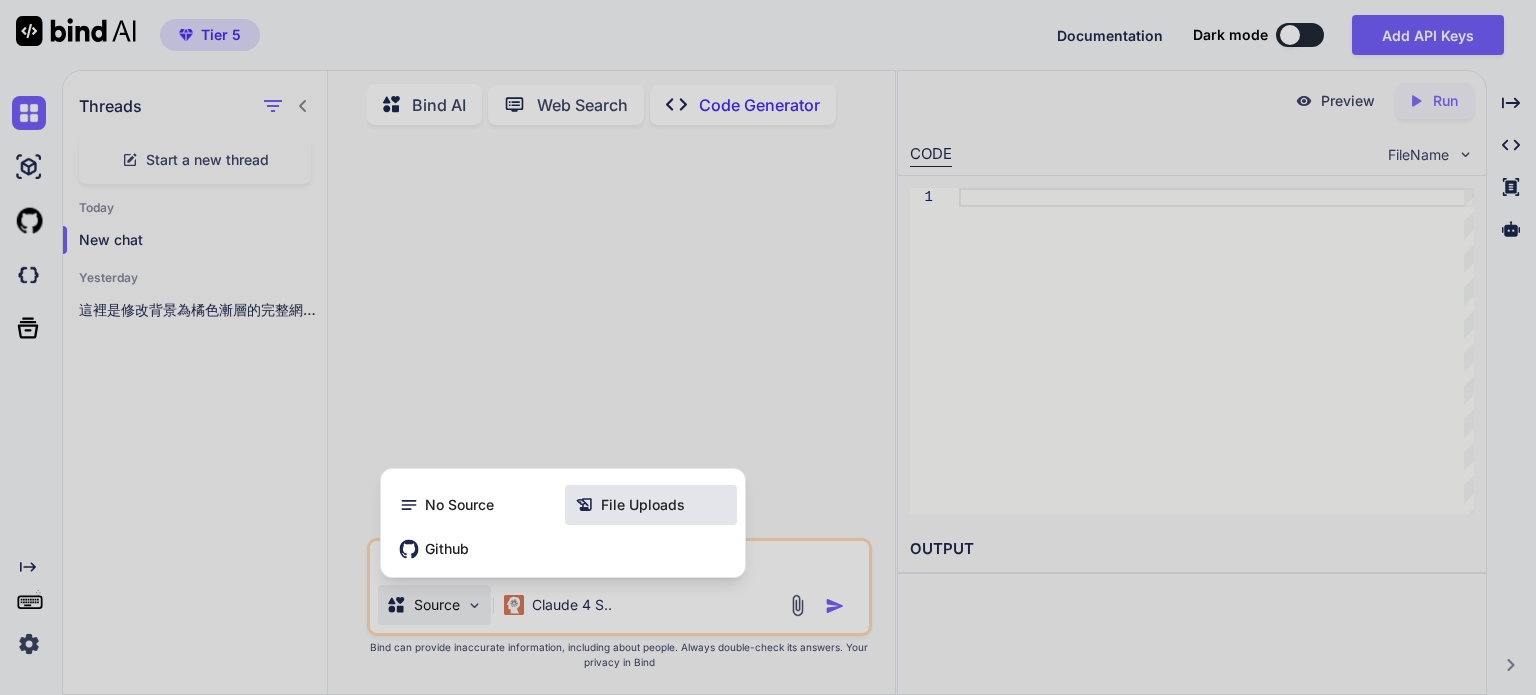 click on "File Uploads" at bounding box center (643, 505) 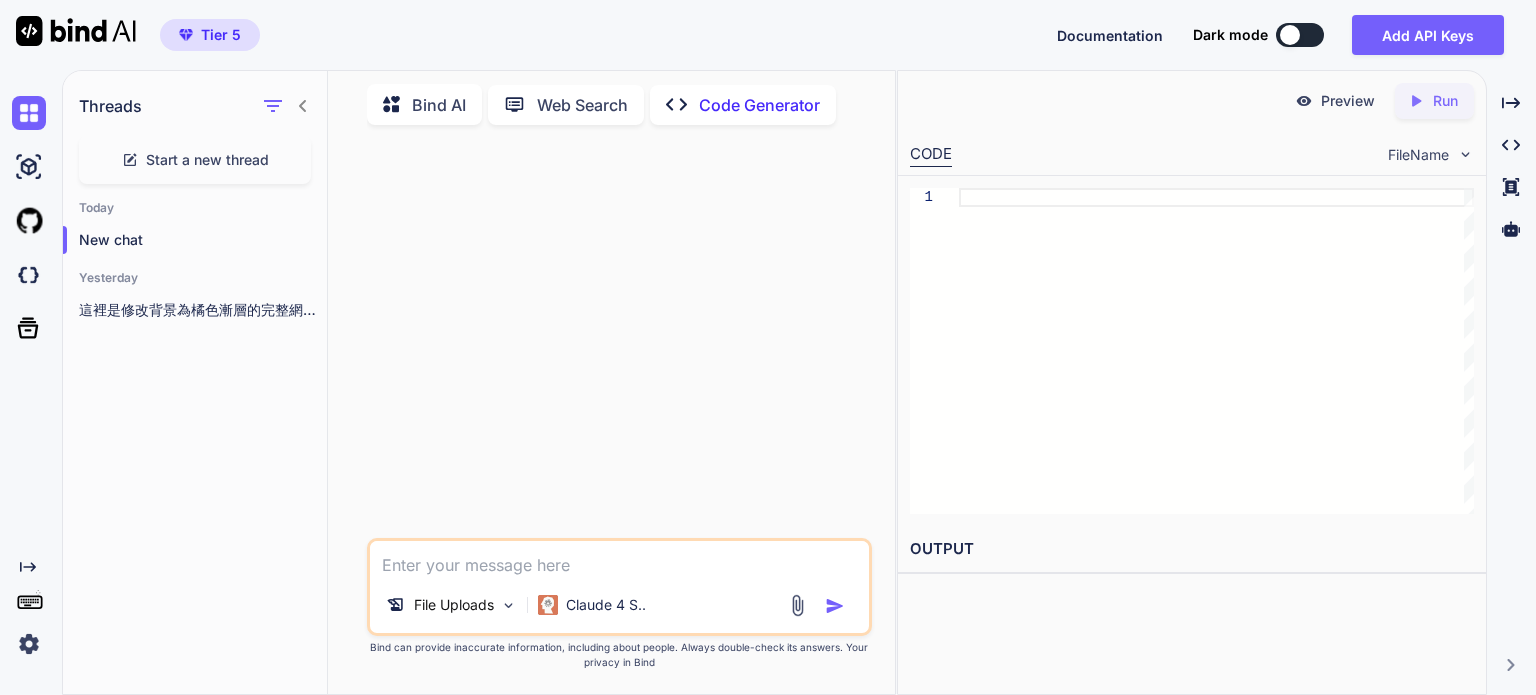 click at bounding box center (797, 605) 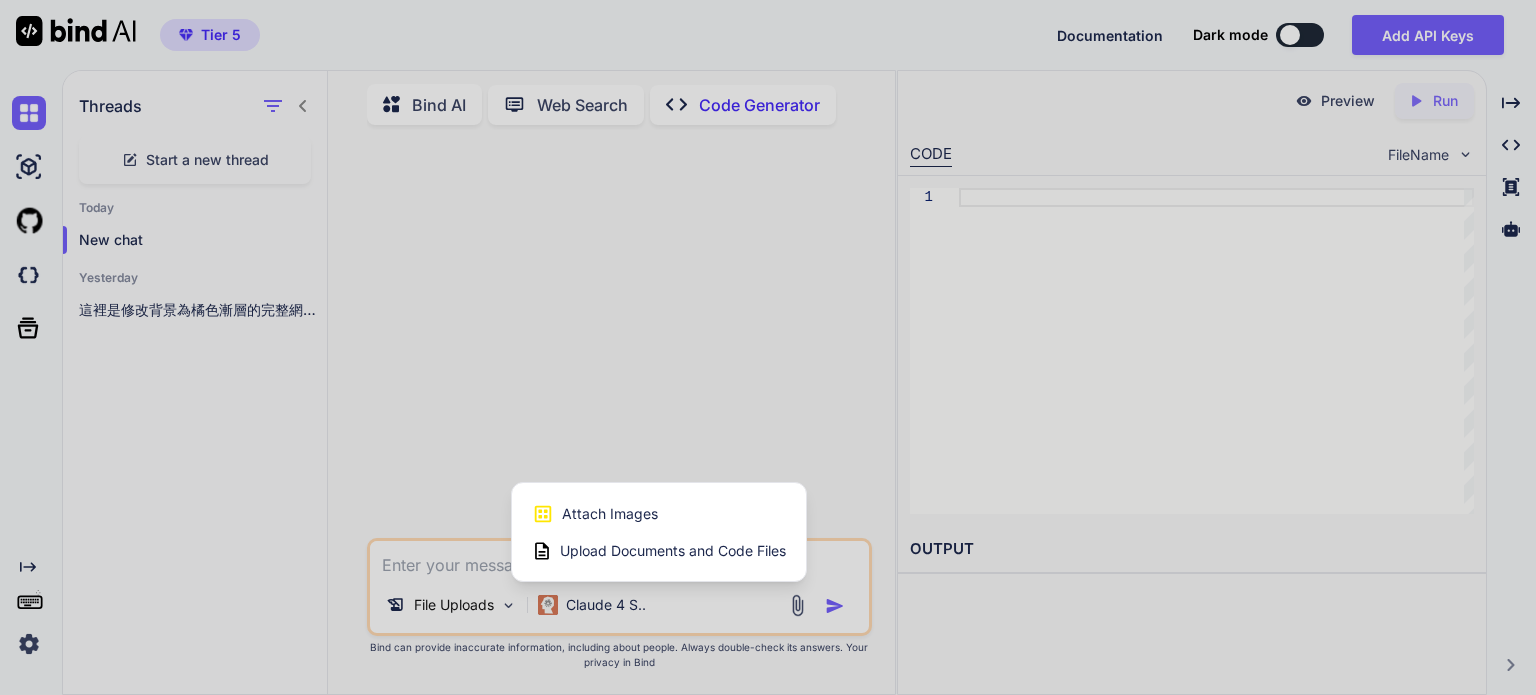 click on "Upload Documents and Code Files" at bounding box center (673, 551) 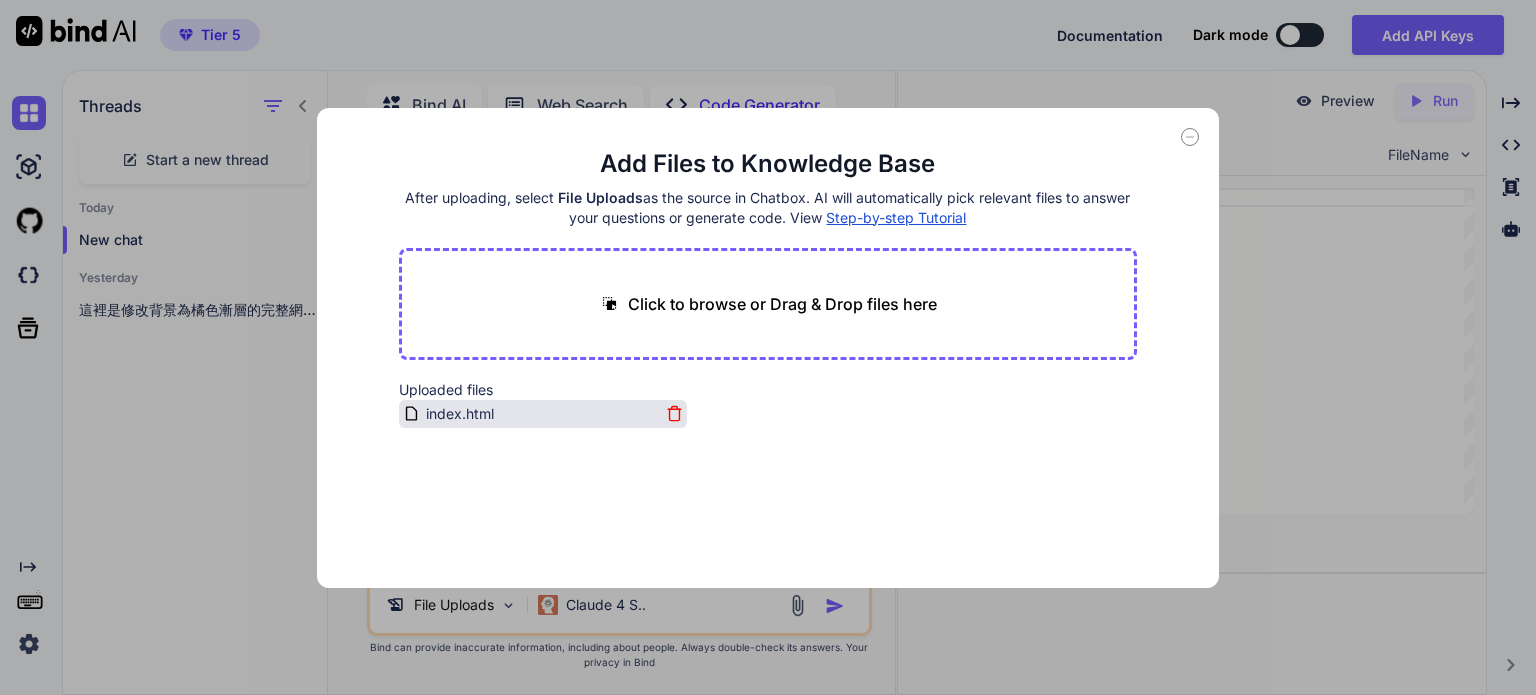 click on "index.html" at bounding box center [460, 414] 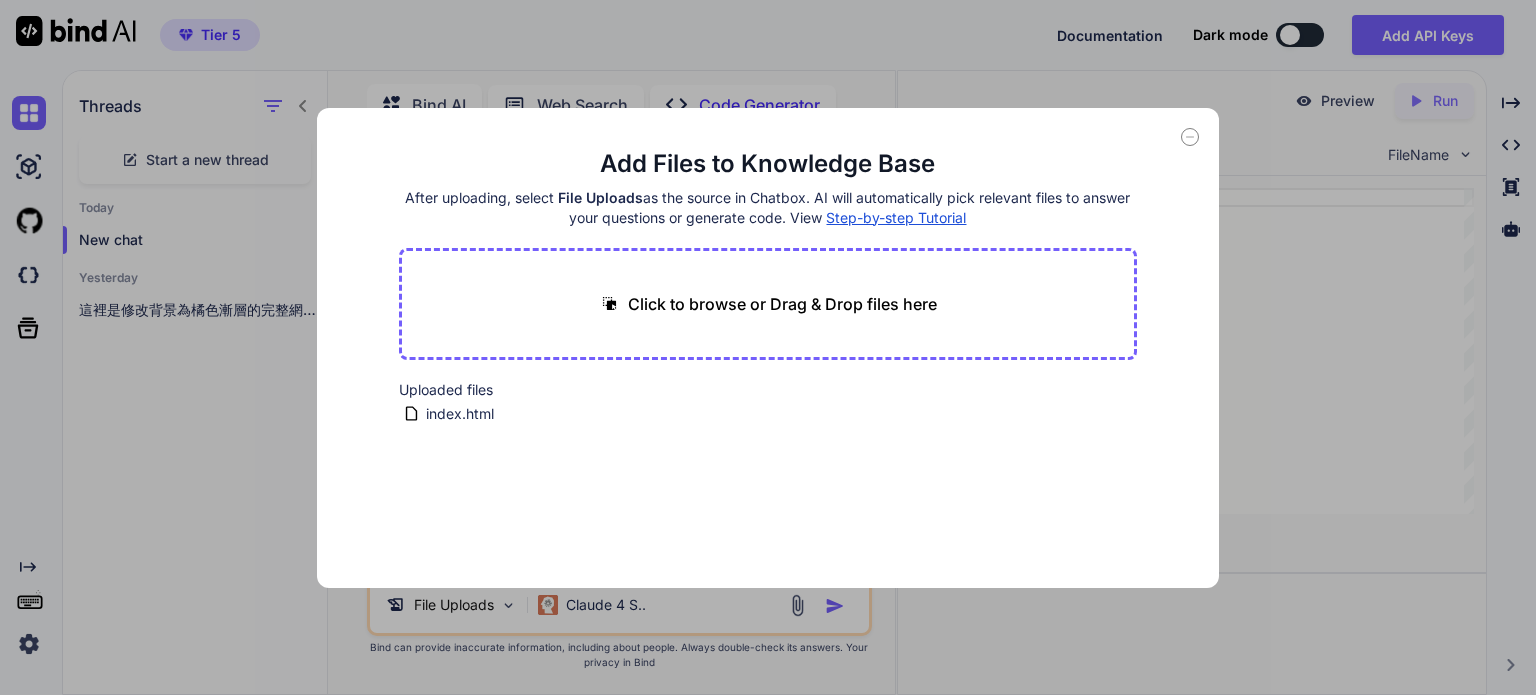 drag, startPoint x: 475, startPoint y: 501, endPoint x: 484, endPoint y: 486, distance: 17.492855 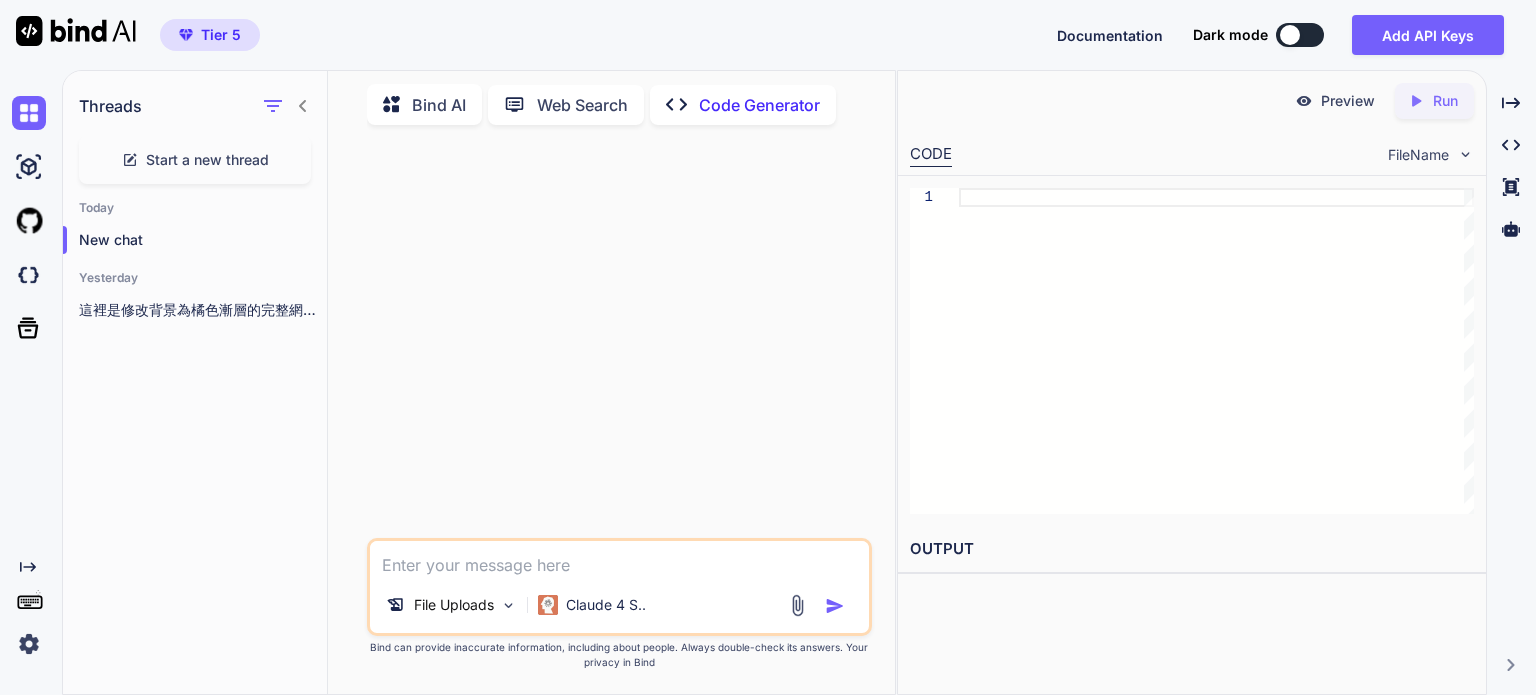 click at bounding box center [619, 559] 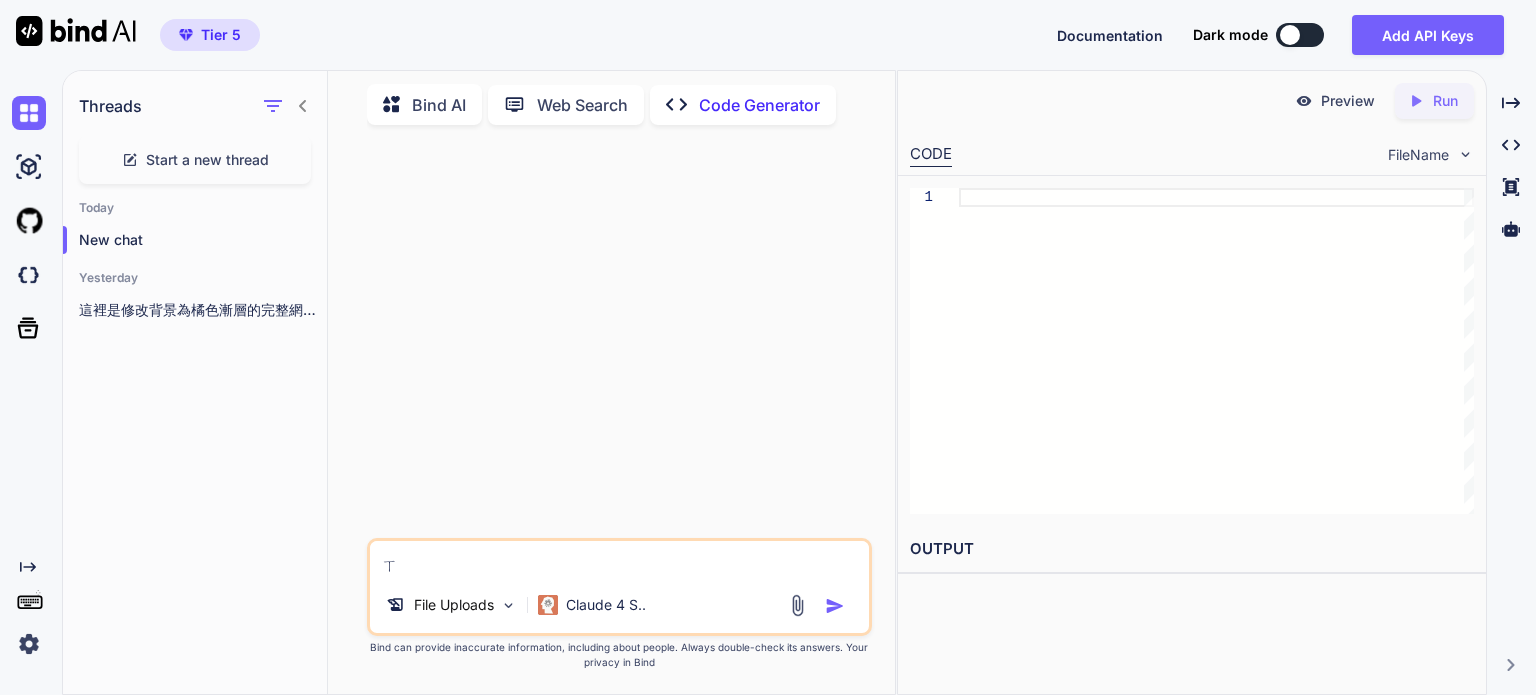 type on "ㄒㄧ" 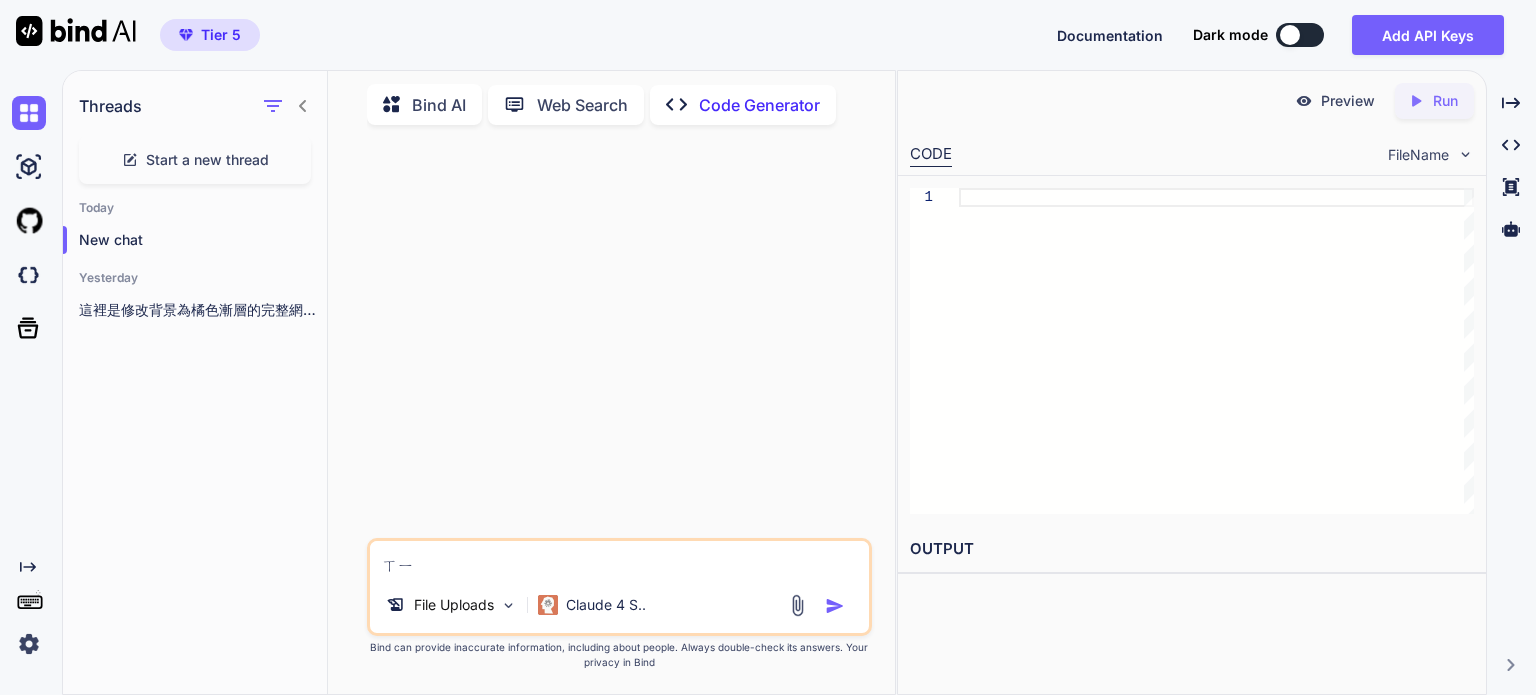 type on "ㄒㄧㄡ" 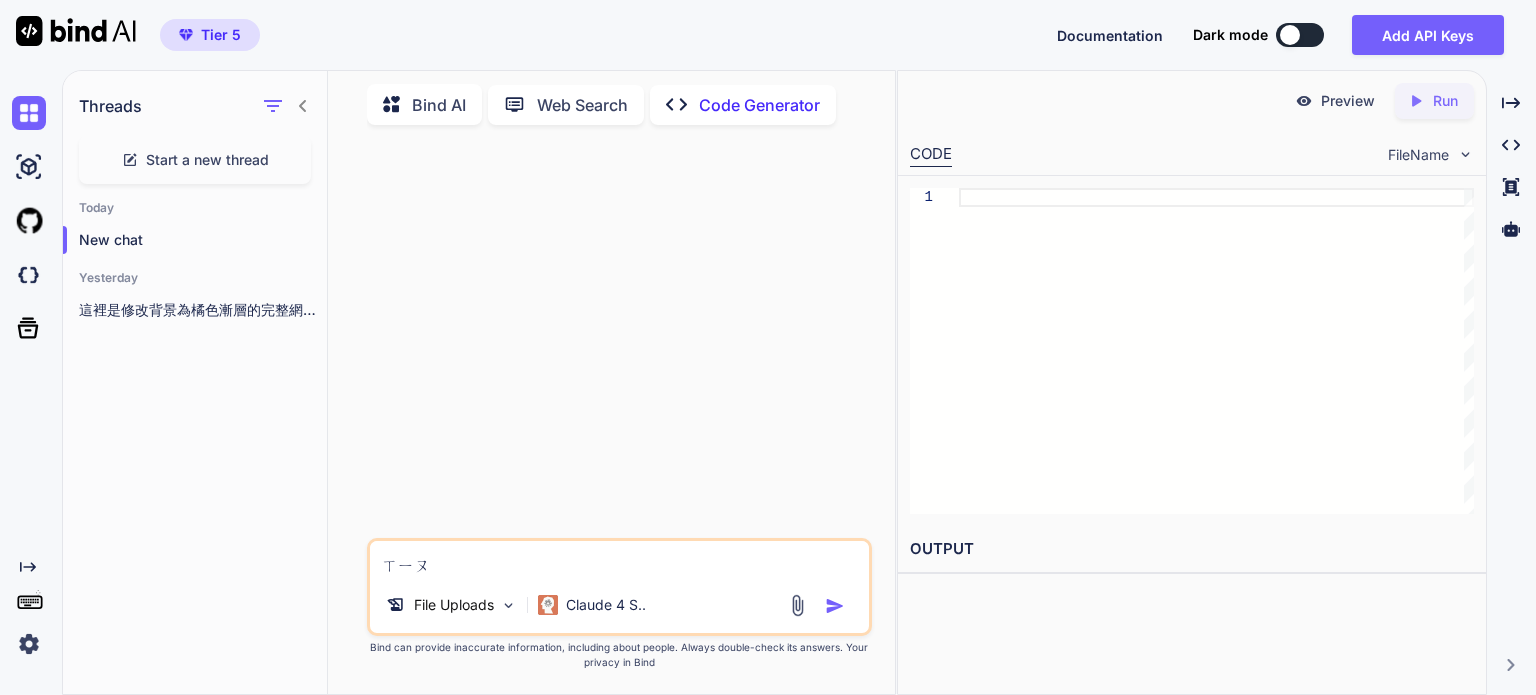 type on "修" 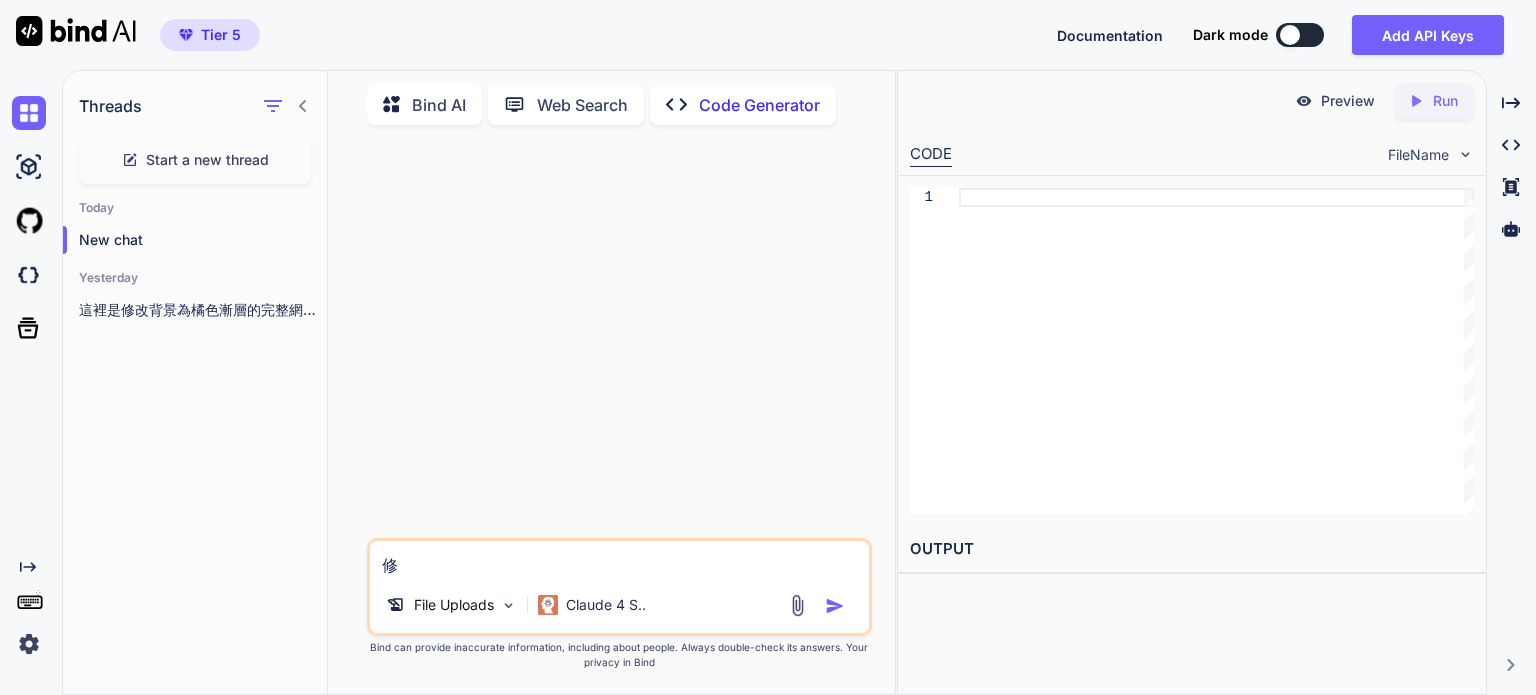 type on "修ㄍ" 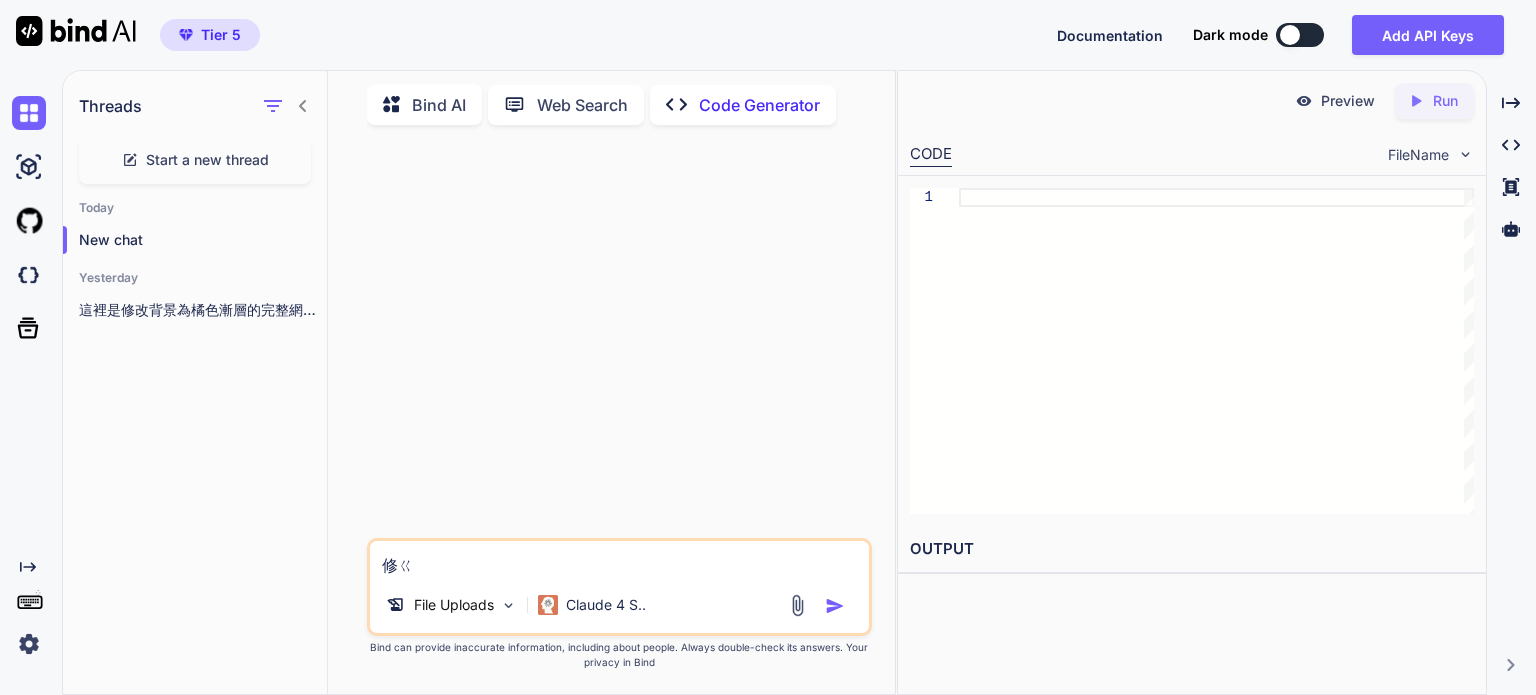 type on "修ㄍㄞ" 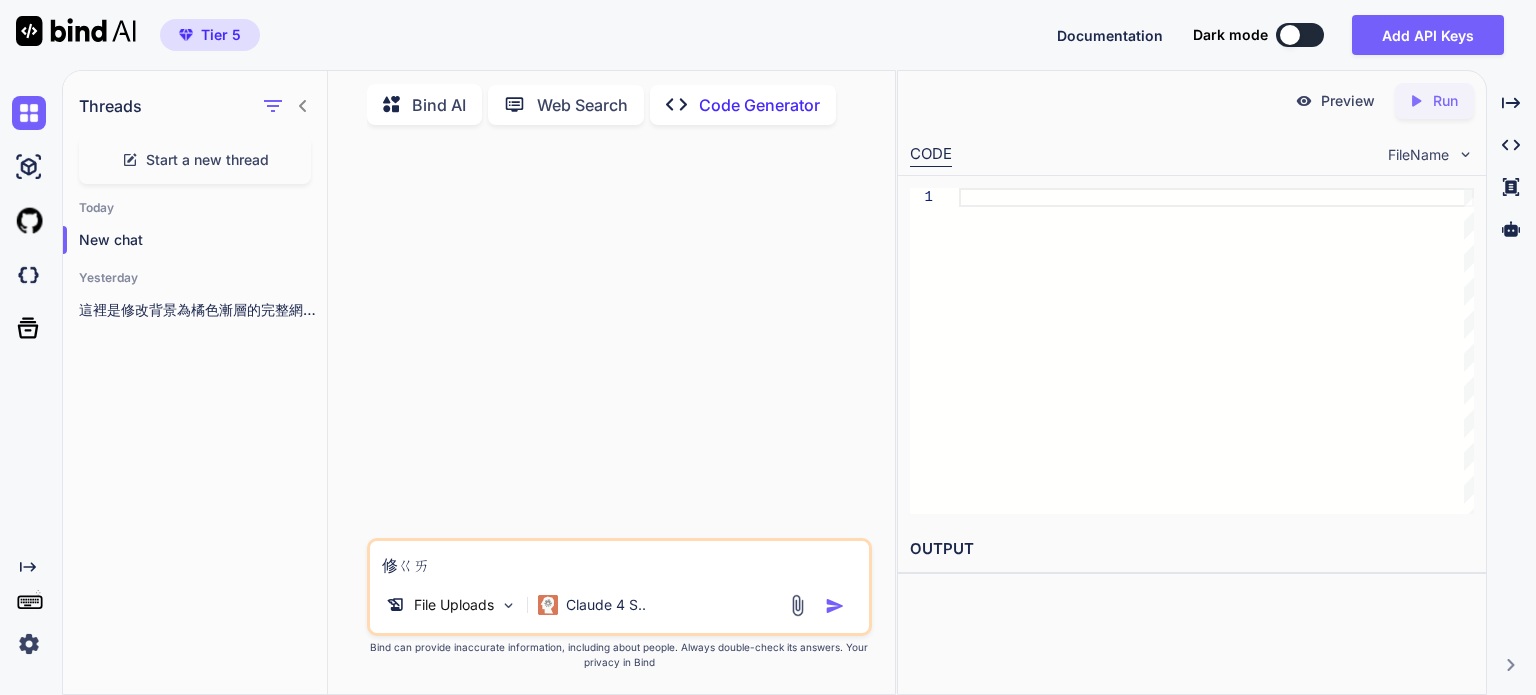 type on "修改" 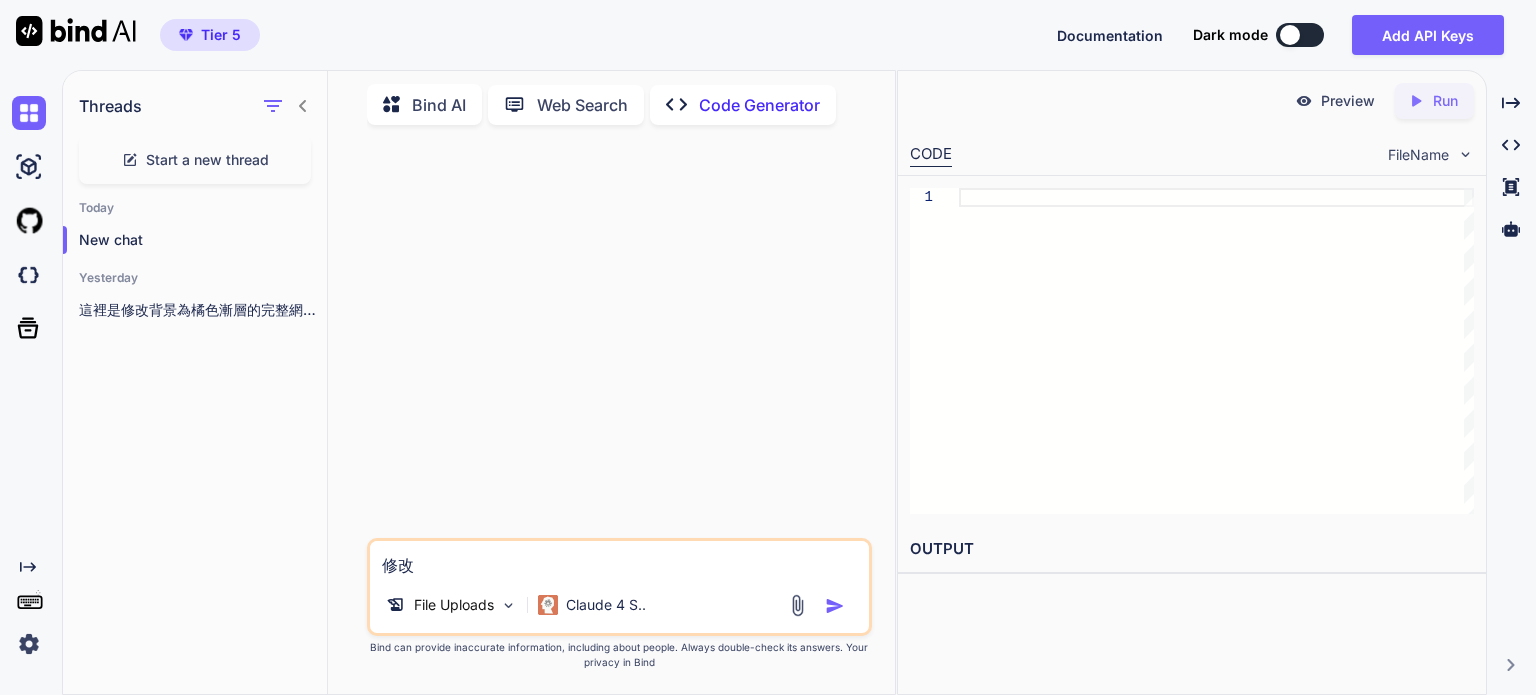 type on "修改ㄉ" 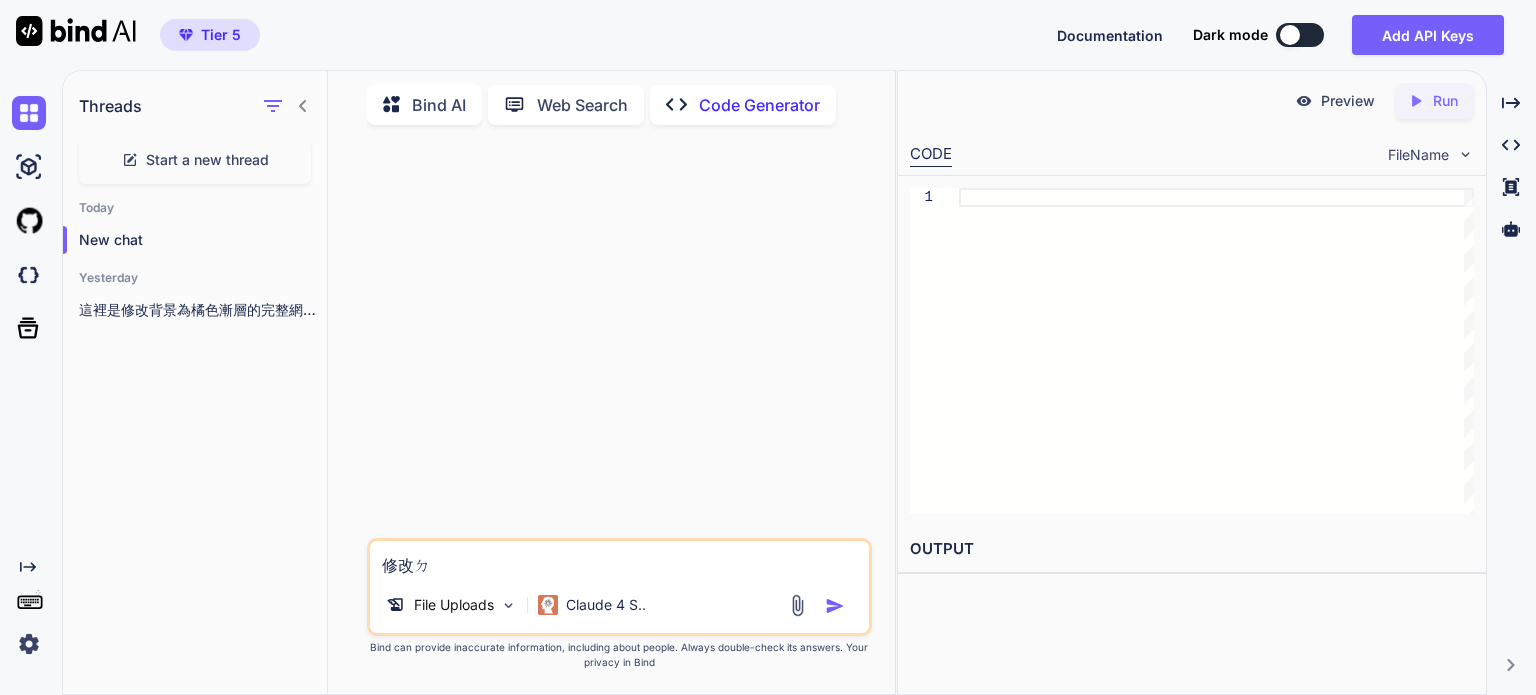 type on "修改ㄉㄞ" 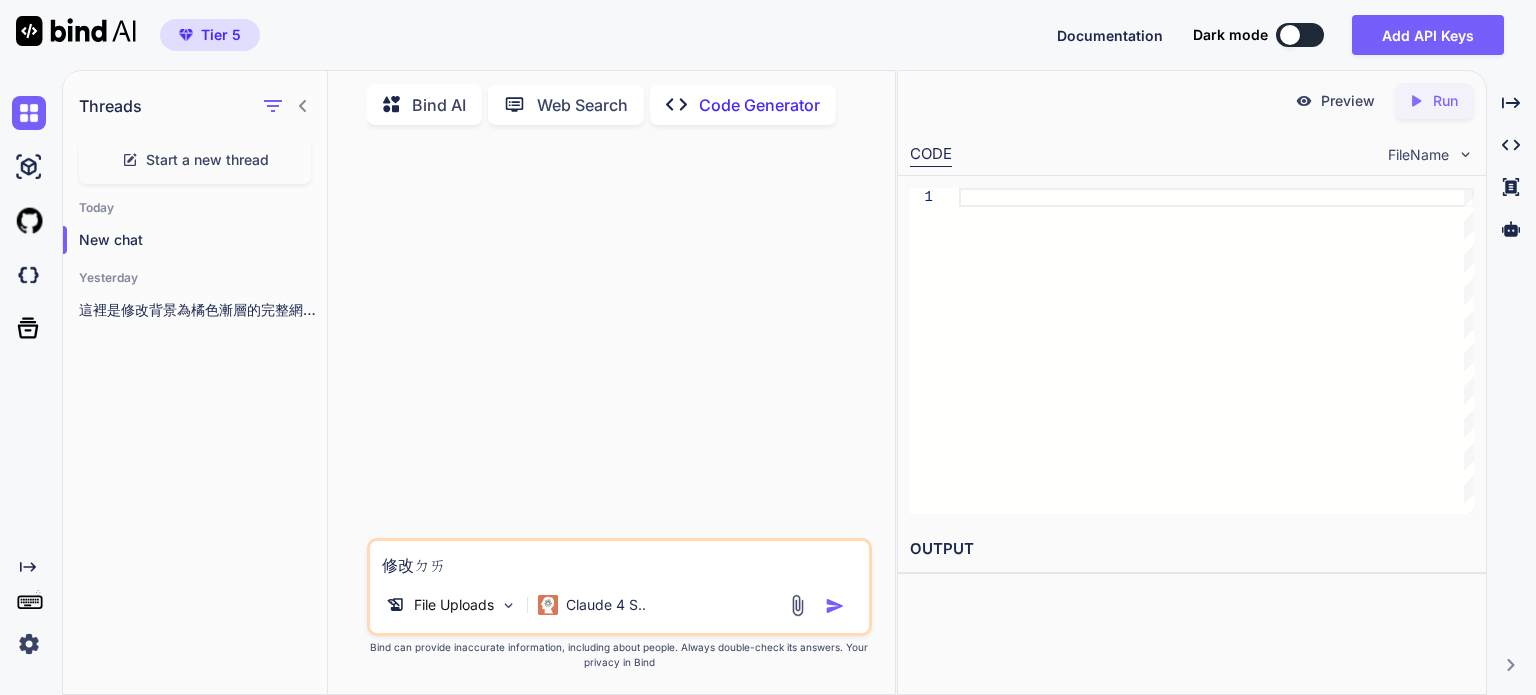 type on "修改帶" 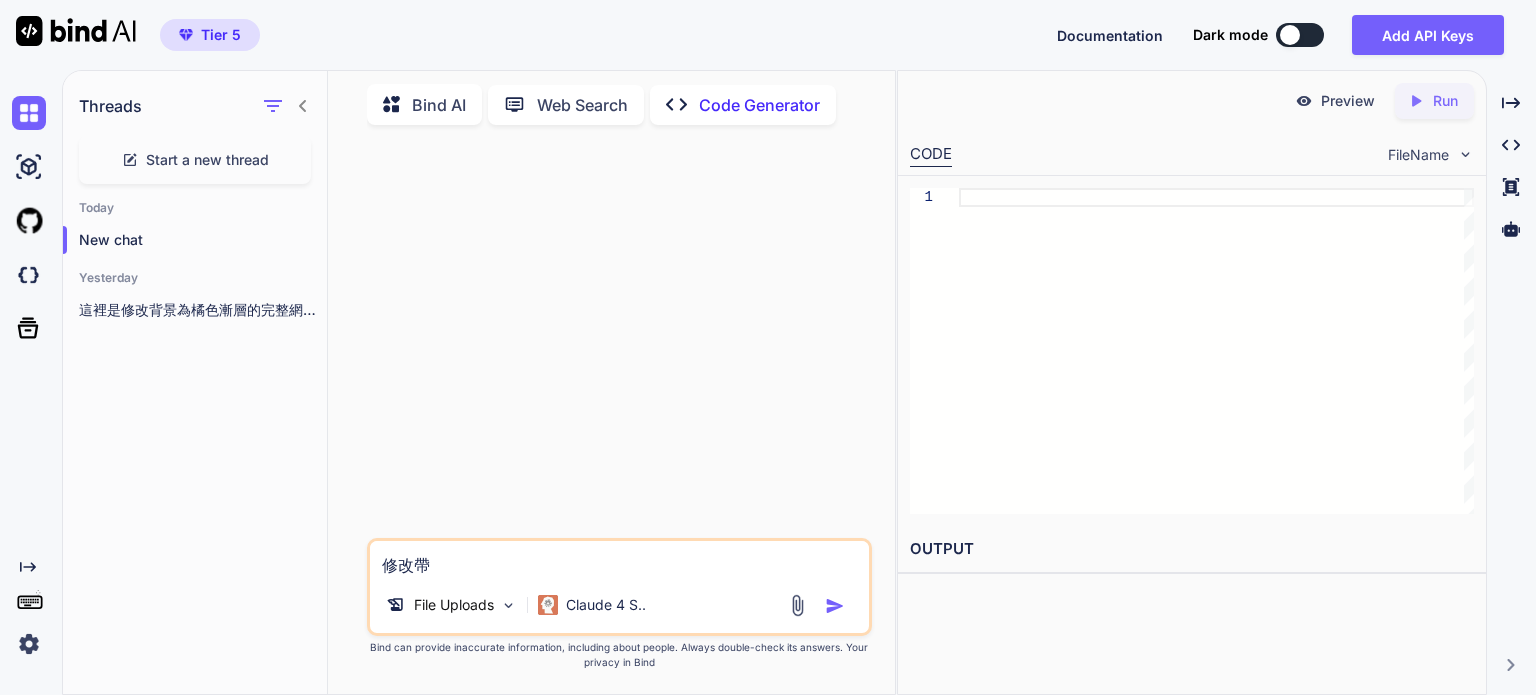 type on "修改帶ㄇ" 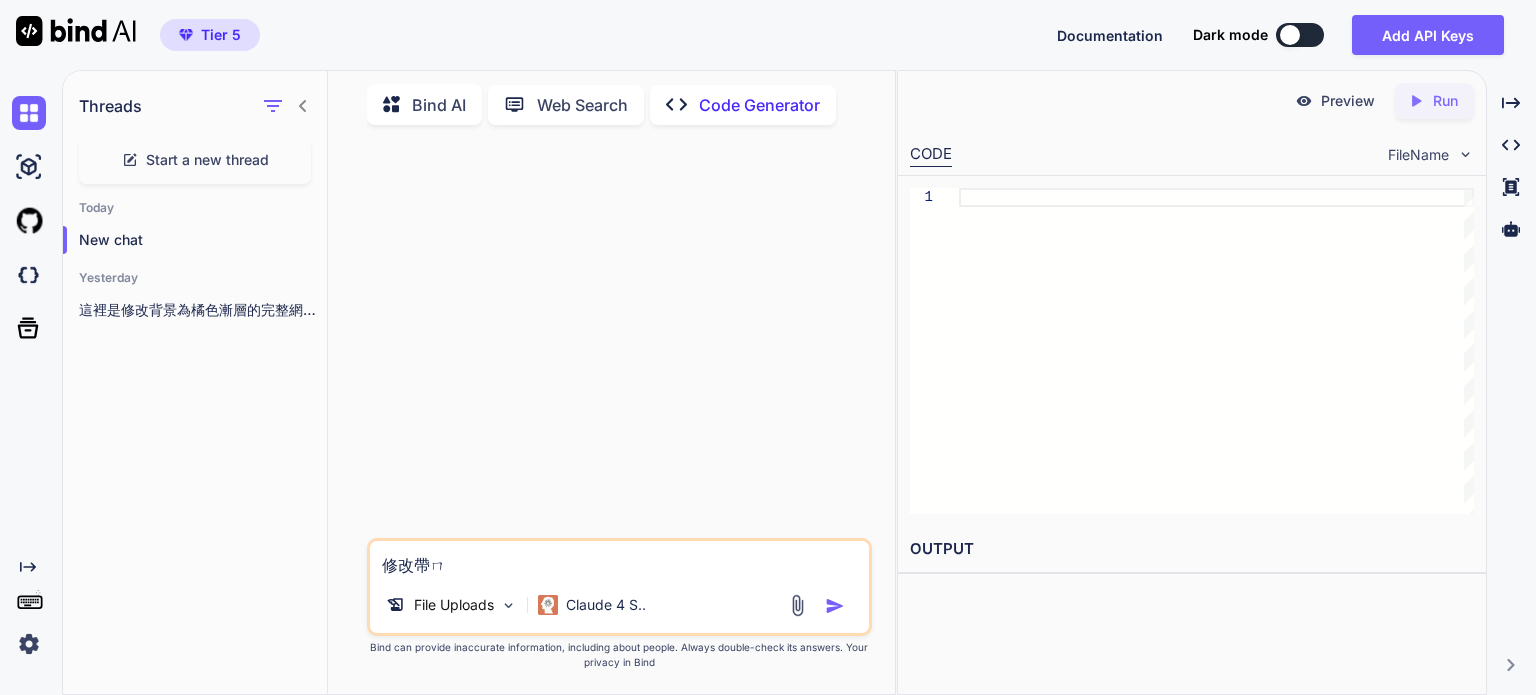 type on "修改帶ㄇㄚ" 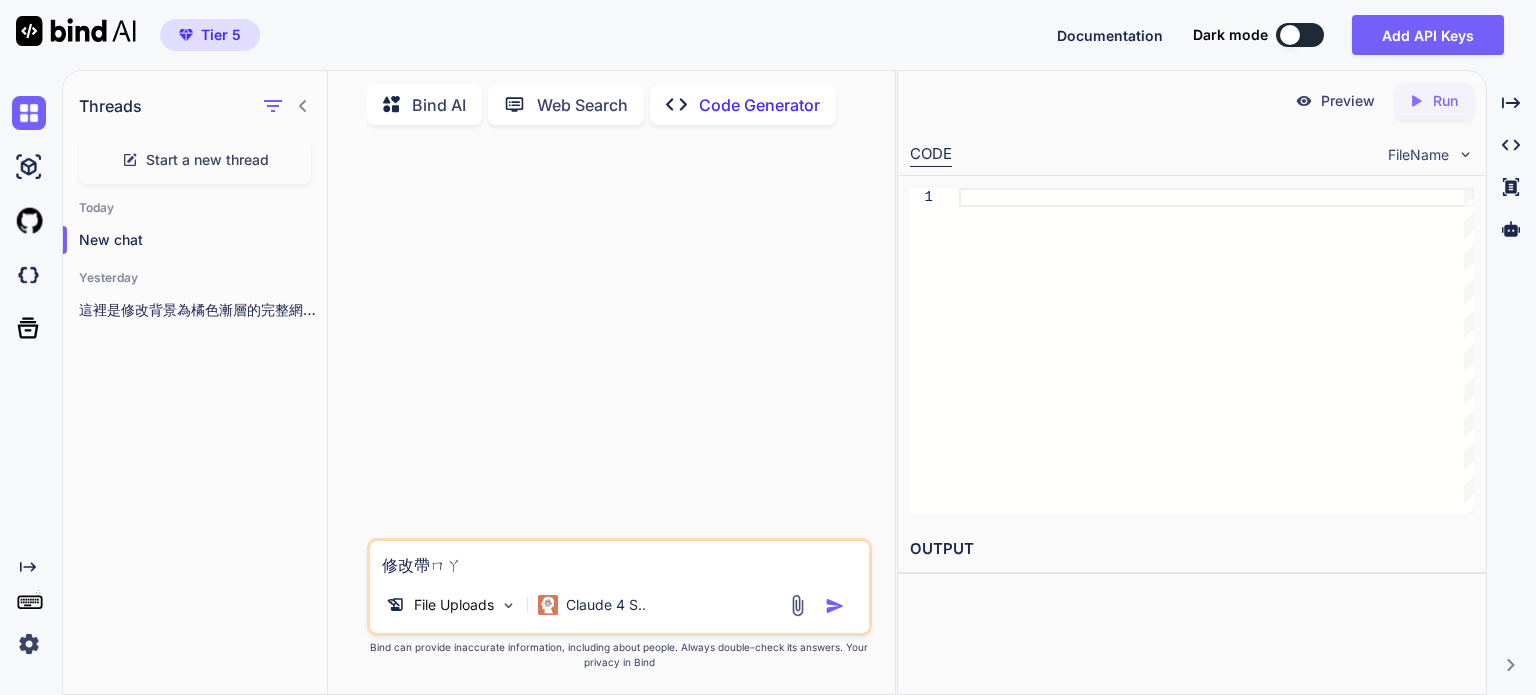 type on "修改代碼" 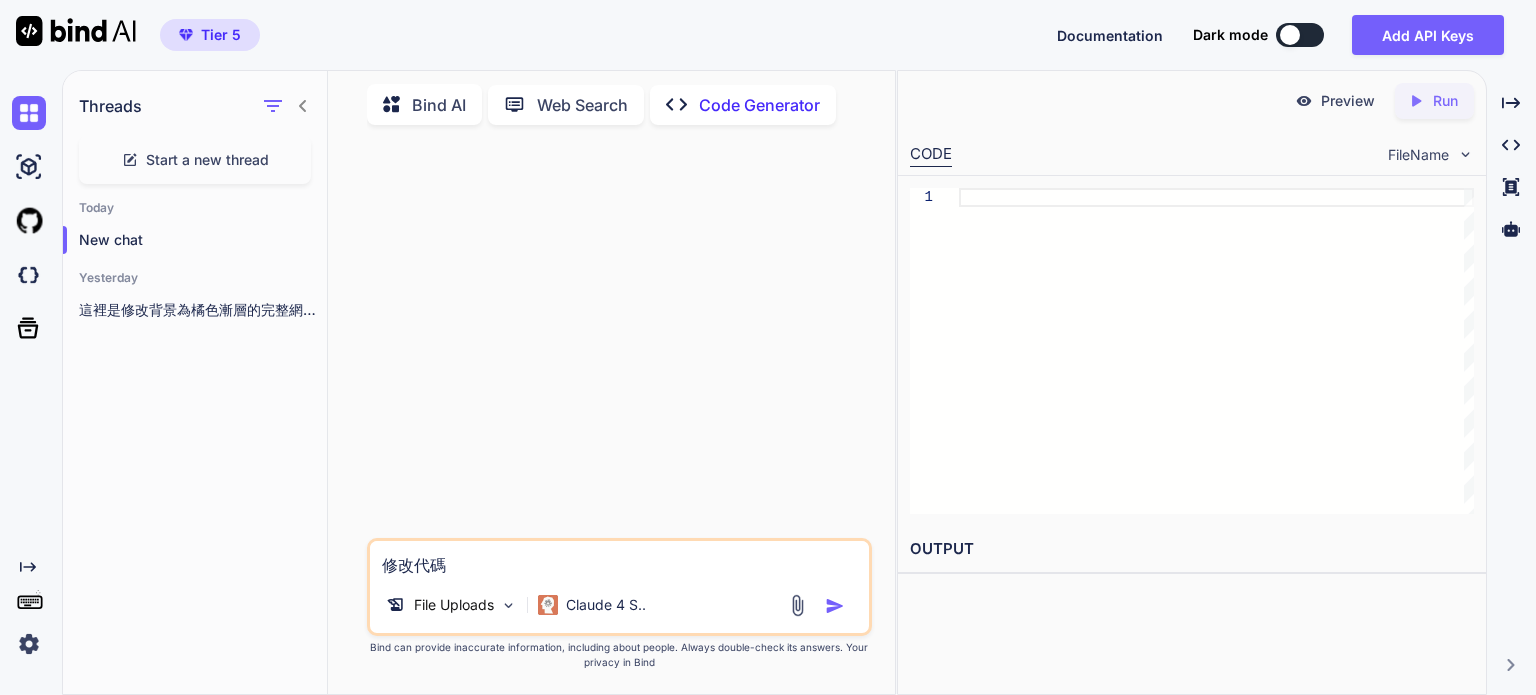 type on "修改代碼ㄉ" 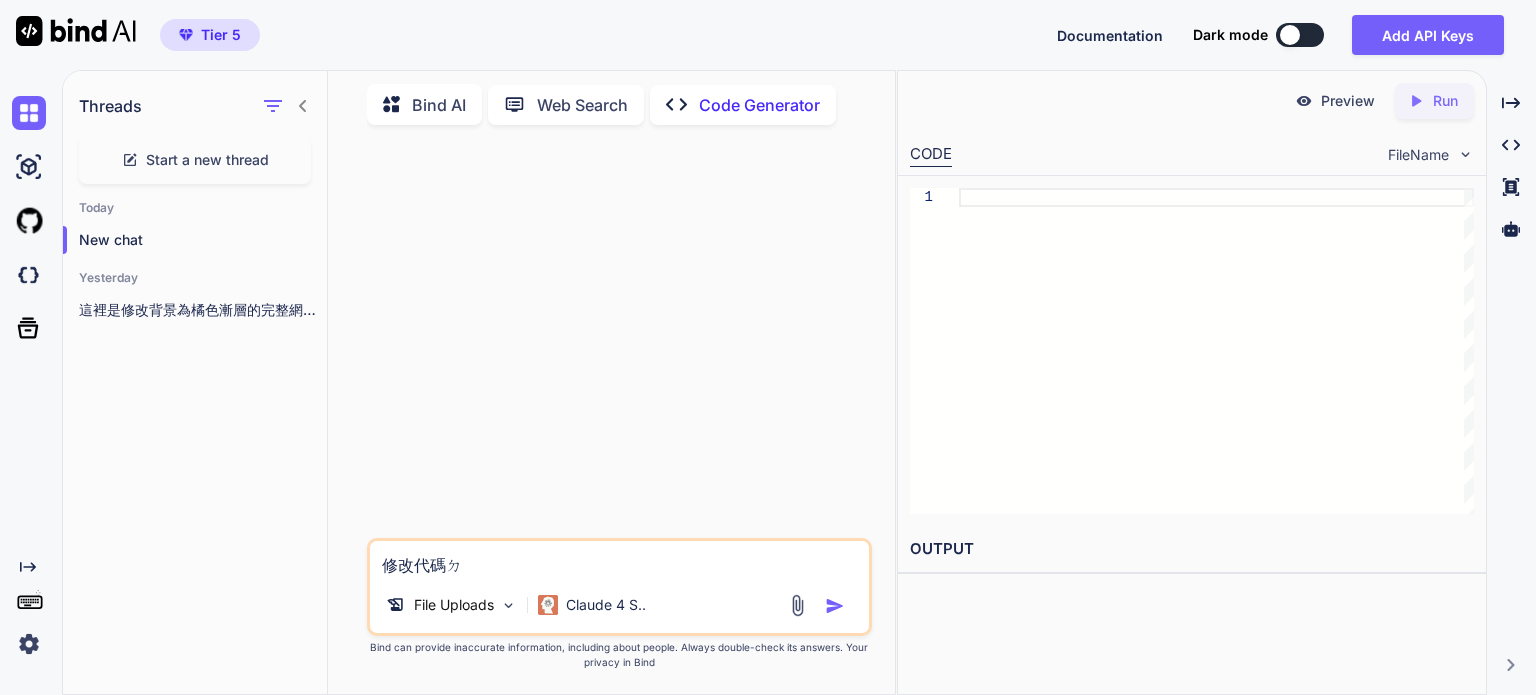 type on "修改代碼ㄉㄤ" 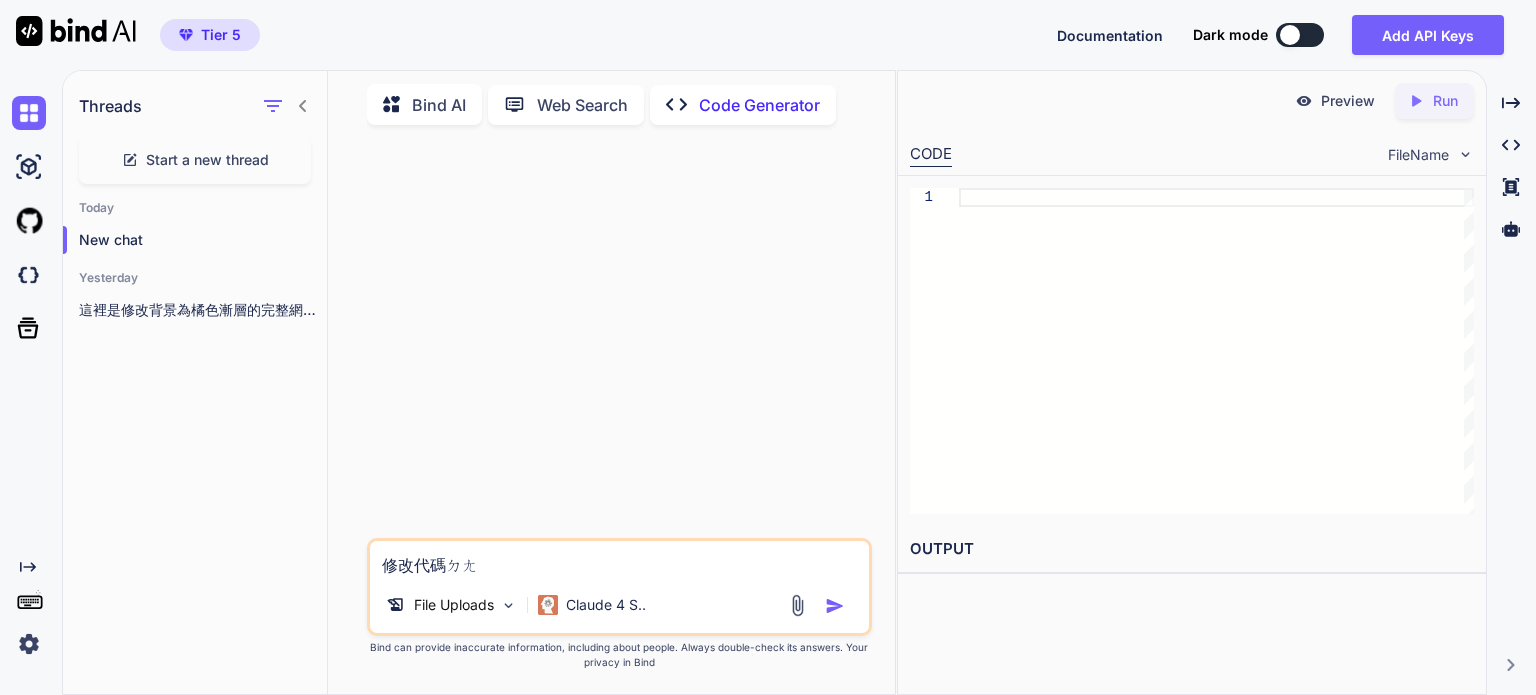 type on "修改代碼當" 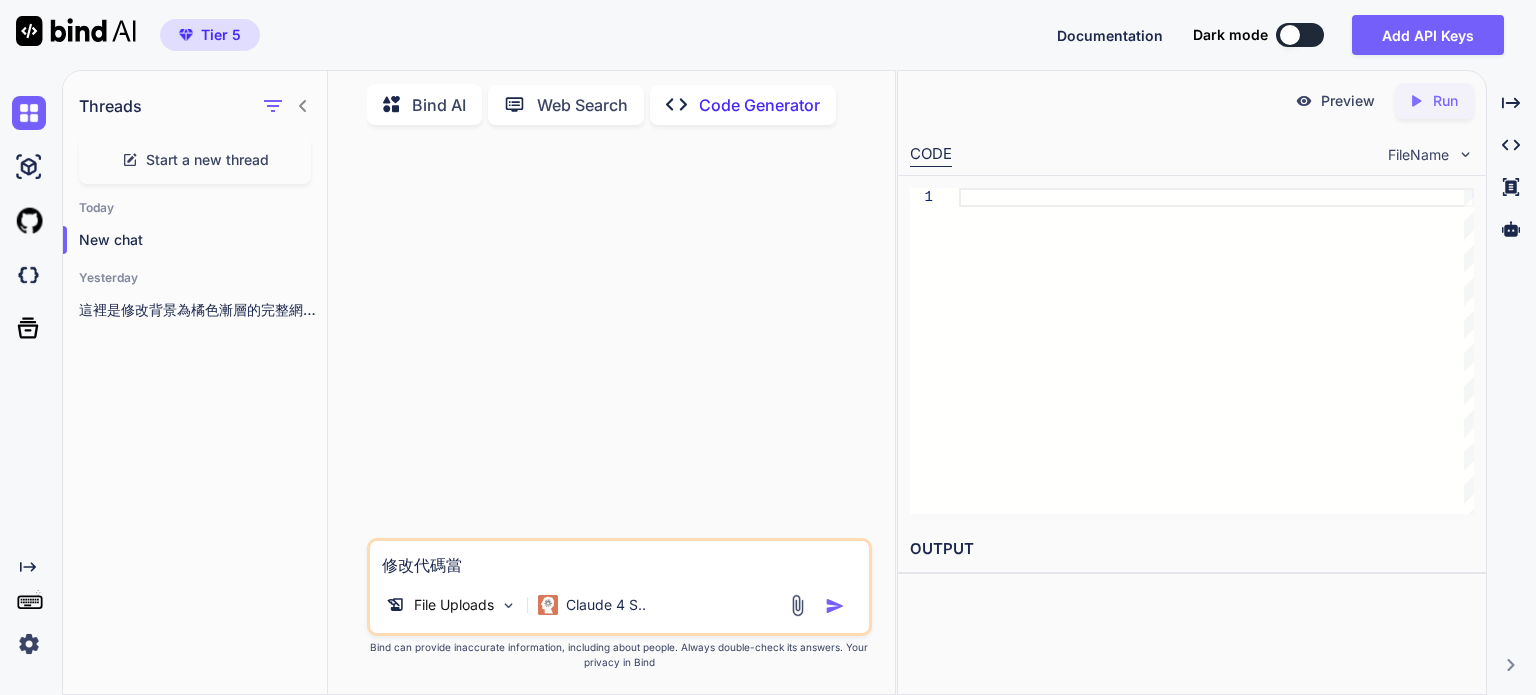 type on "修改代碼當ㄒ" 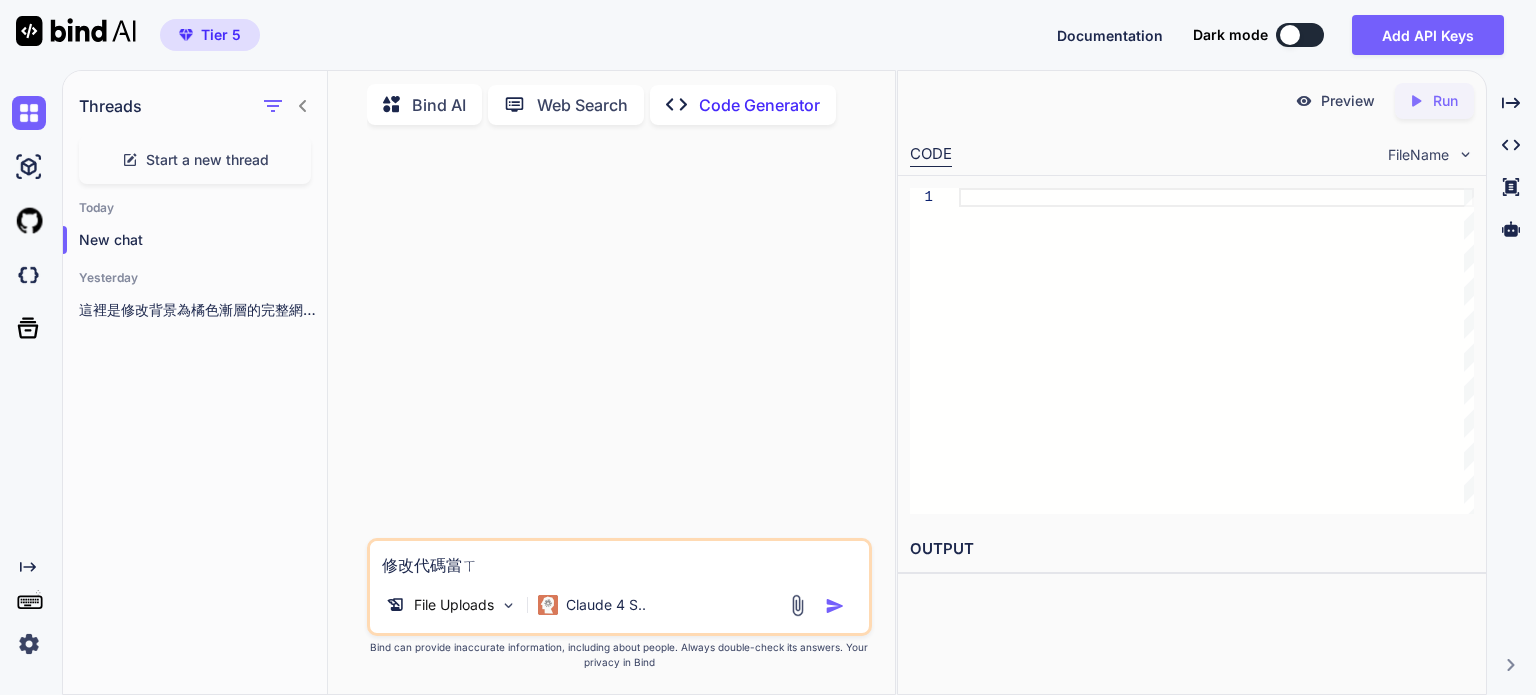 type on "修改代碼當ㄒㄩ" 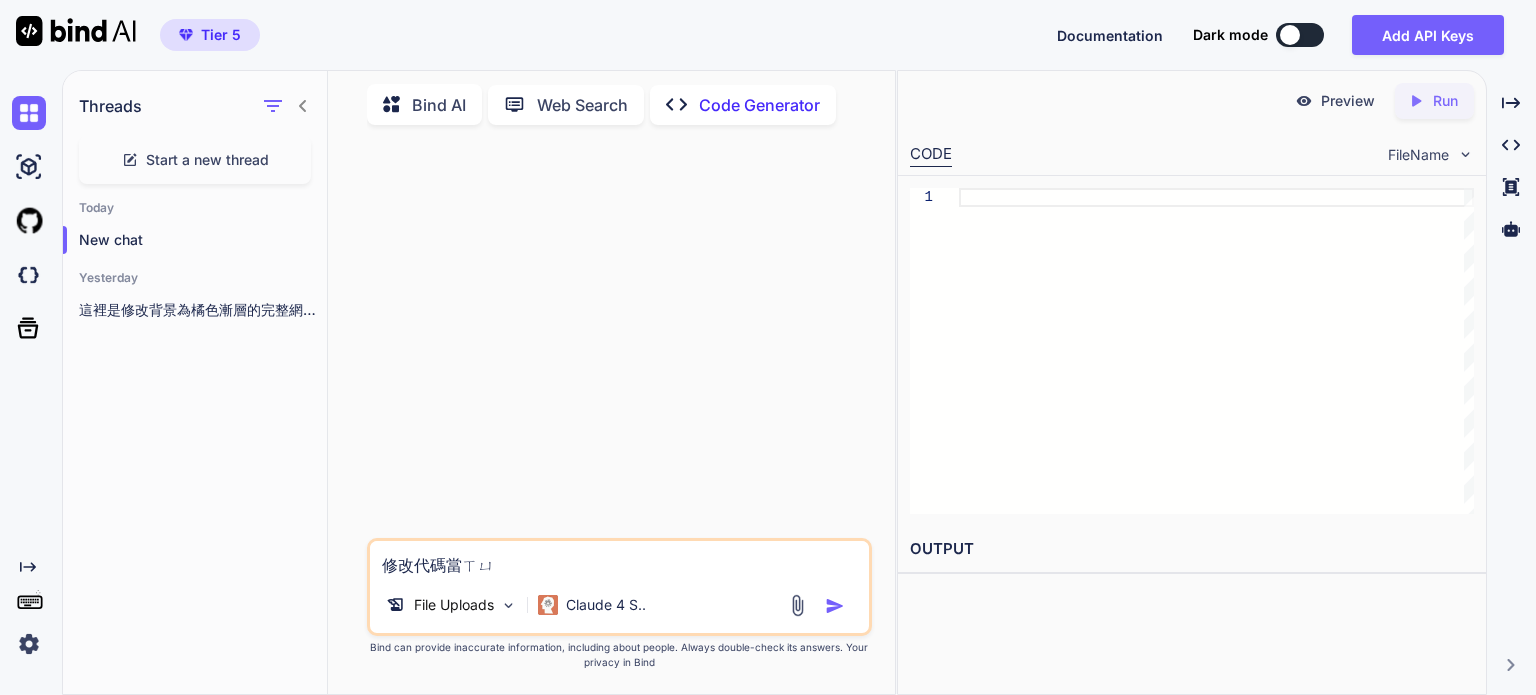 type on "Modify code when selected" 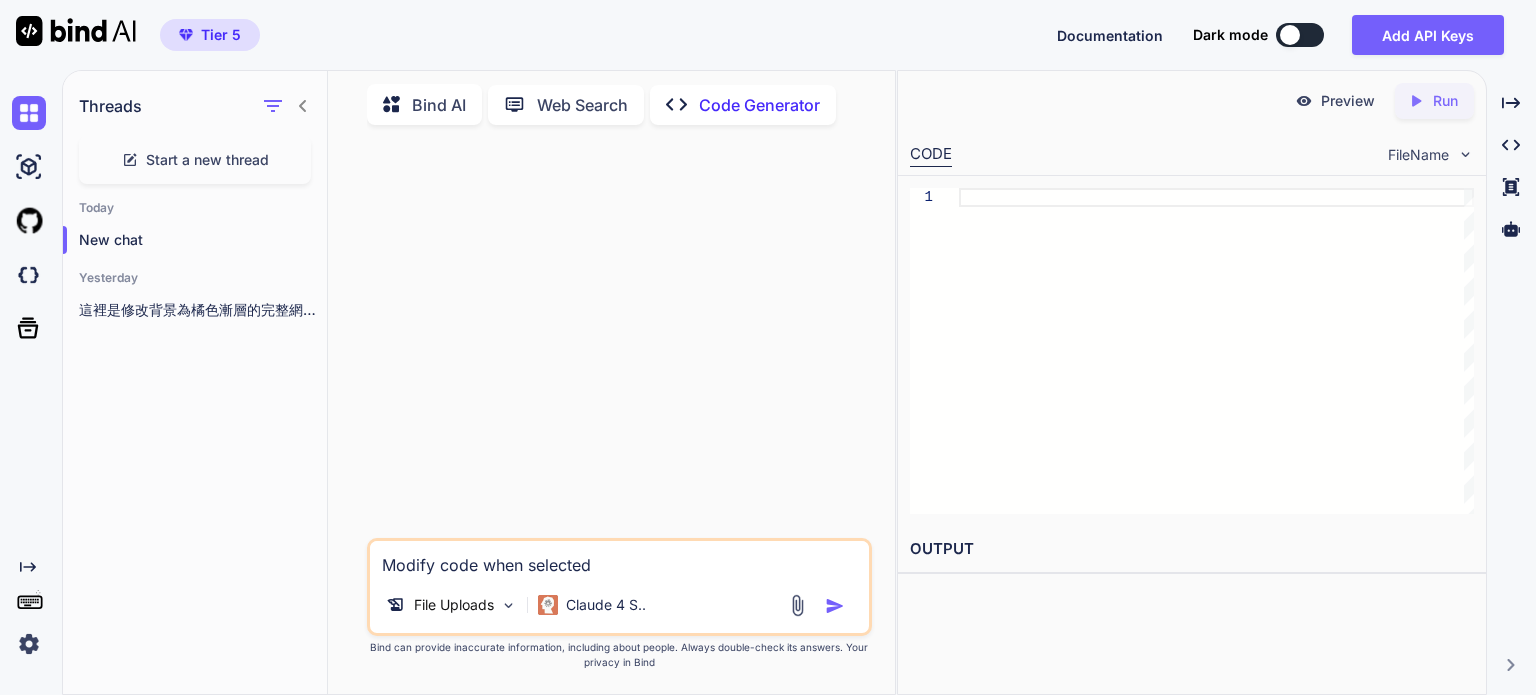 type on "修改代碼當選" 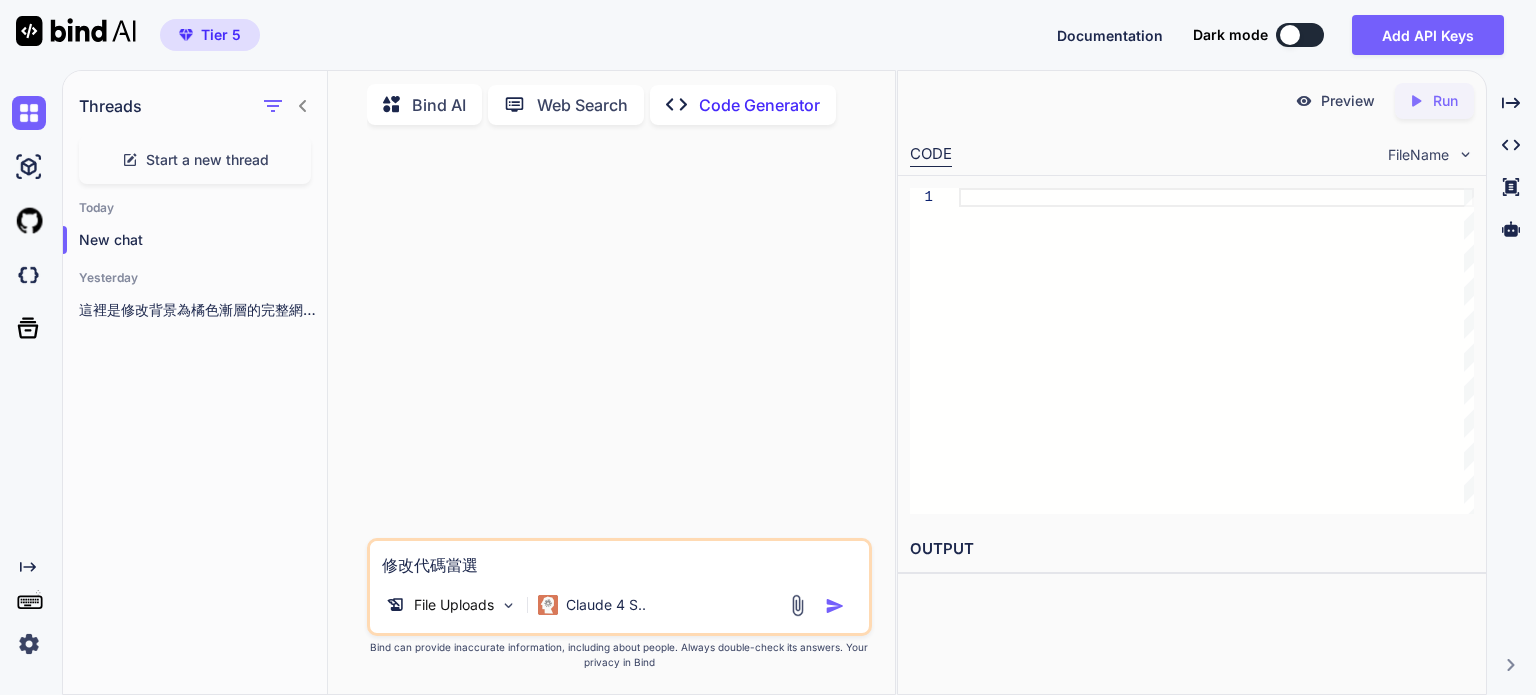 click on "修改代碼當選" at bounding box center (619, 559) 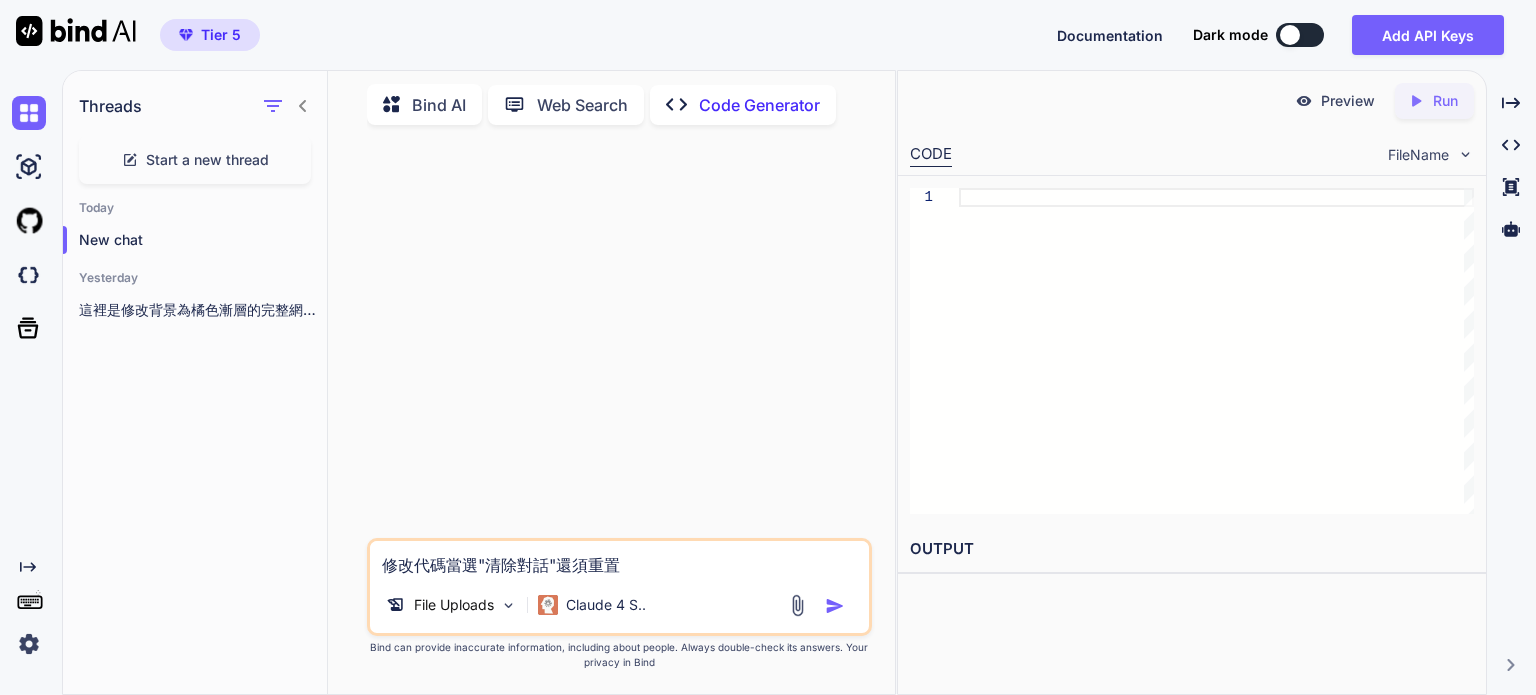paste on "sessionId" 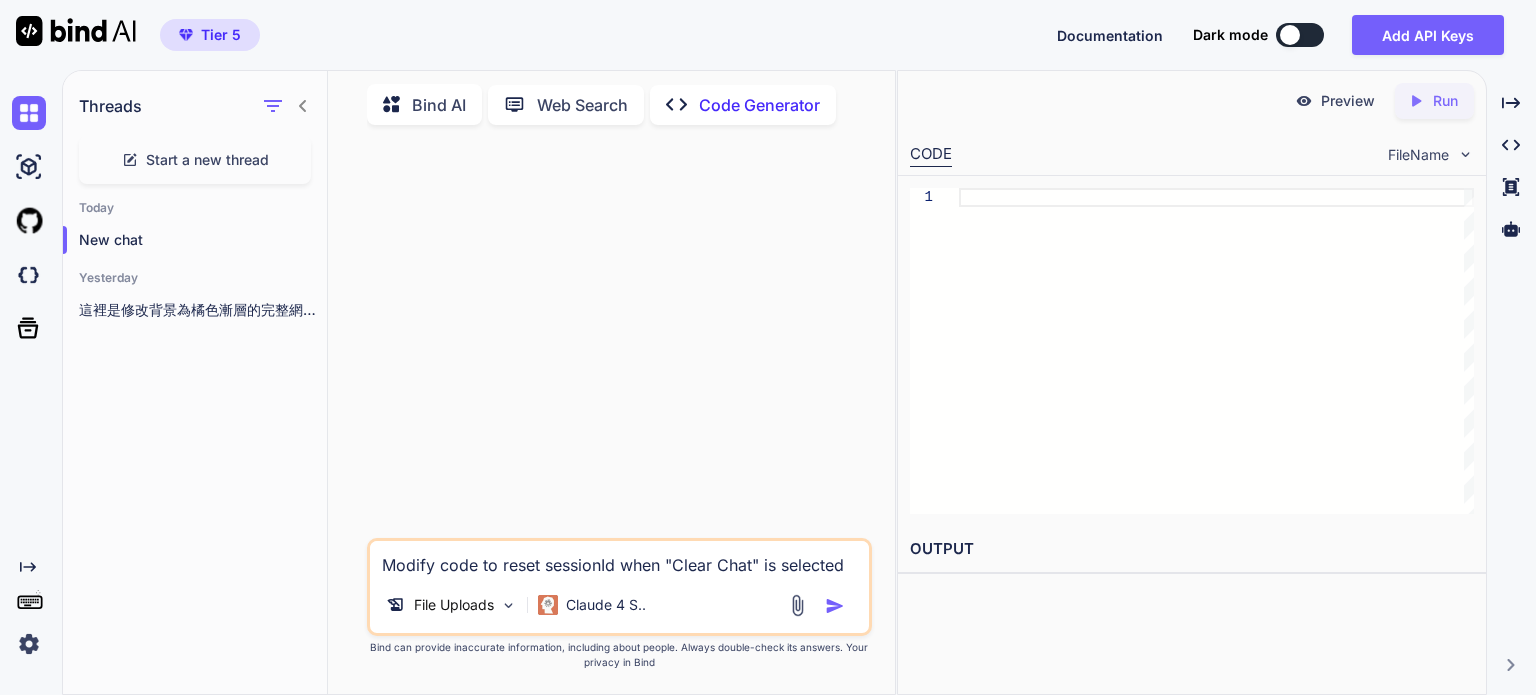 type on "Modify code to reset sessionId when "Clear Chat" is selected" 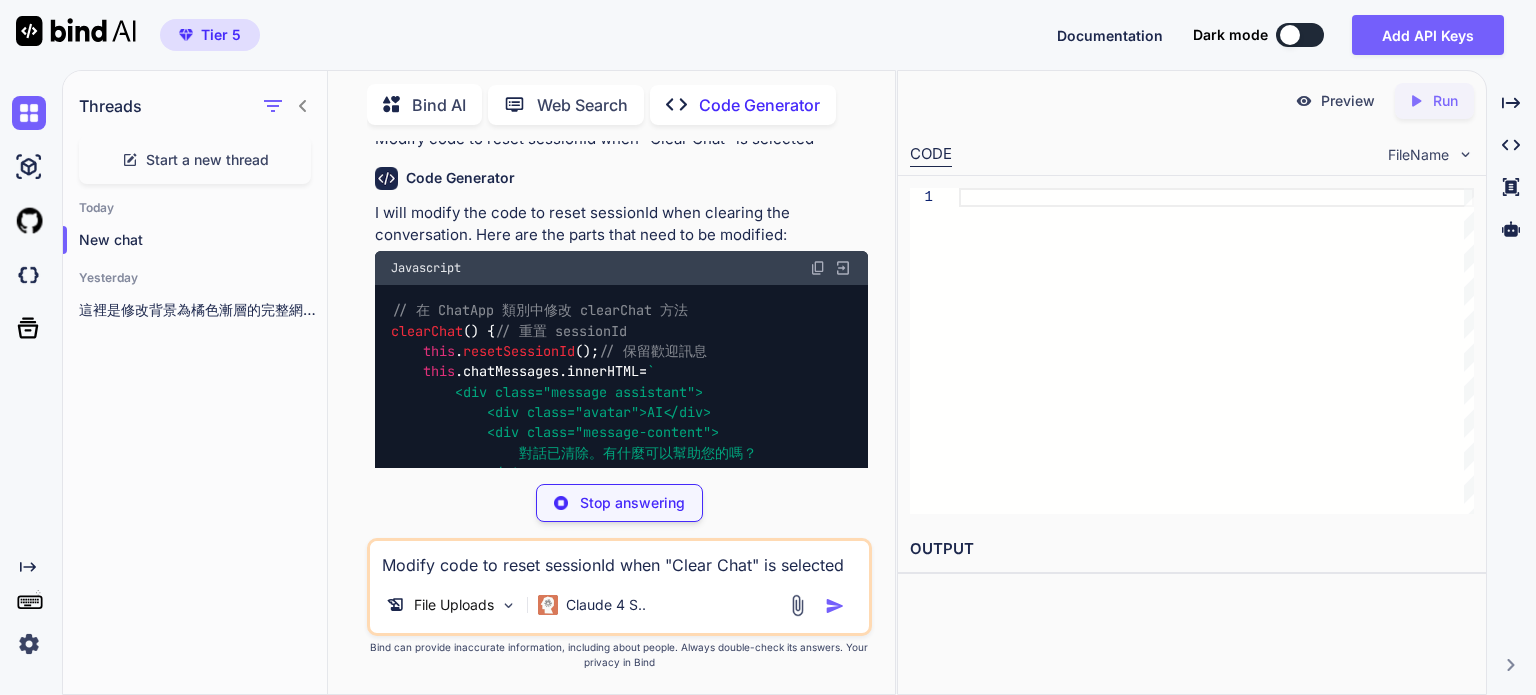 scroll, scrollTop: 45, scrollLeft: 0, axis: vertical 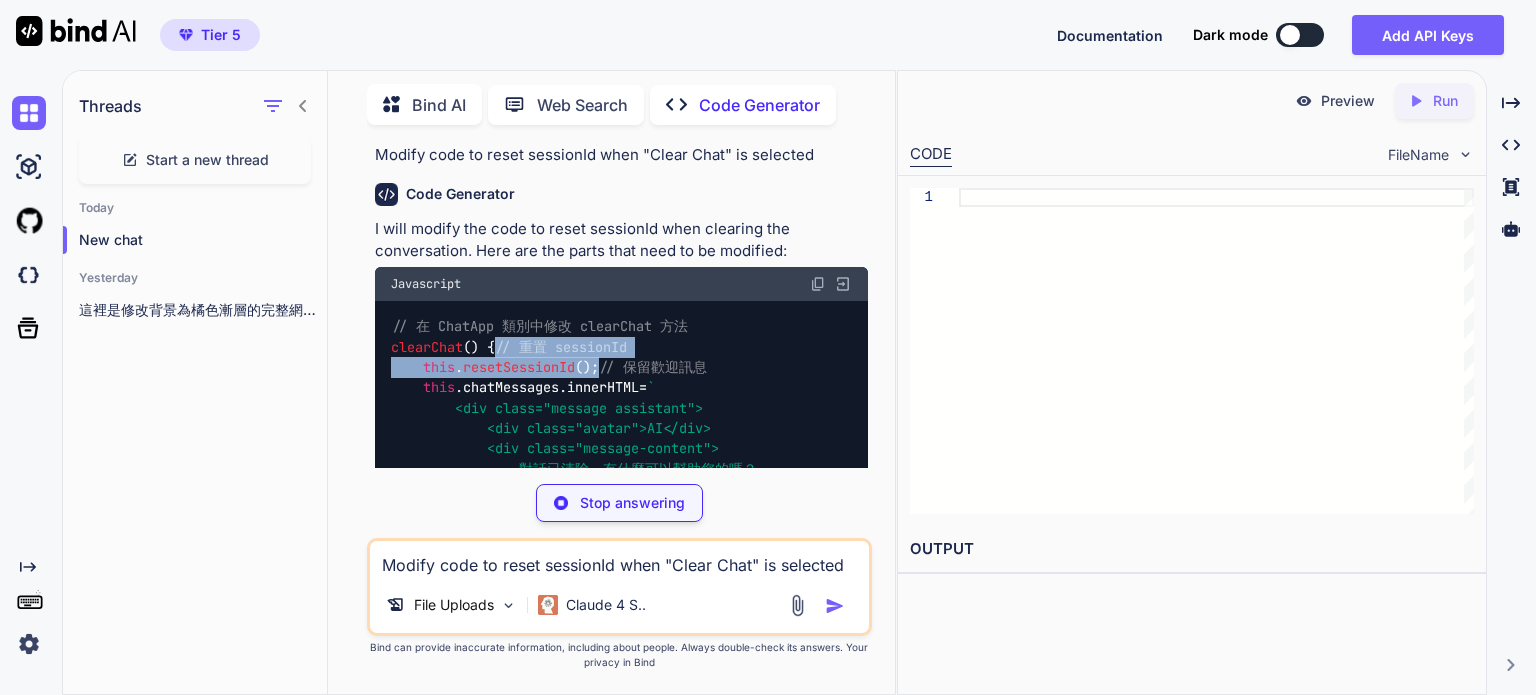 drag, startPoint x: 605, startPoint y: 365, endPoint x: 424, endPoint y: 347, distance: 181.89282 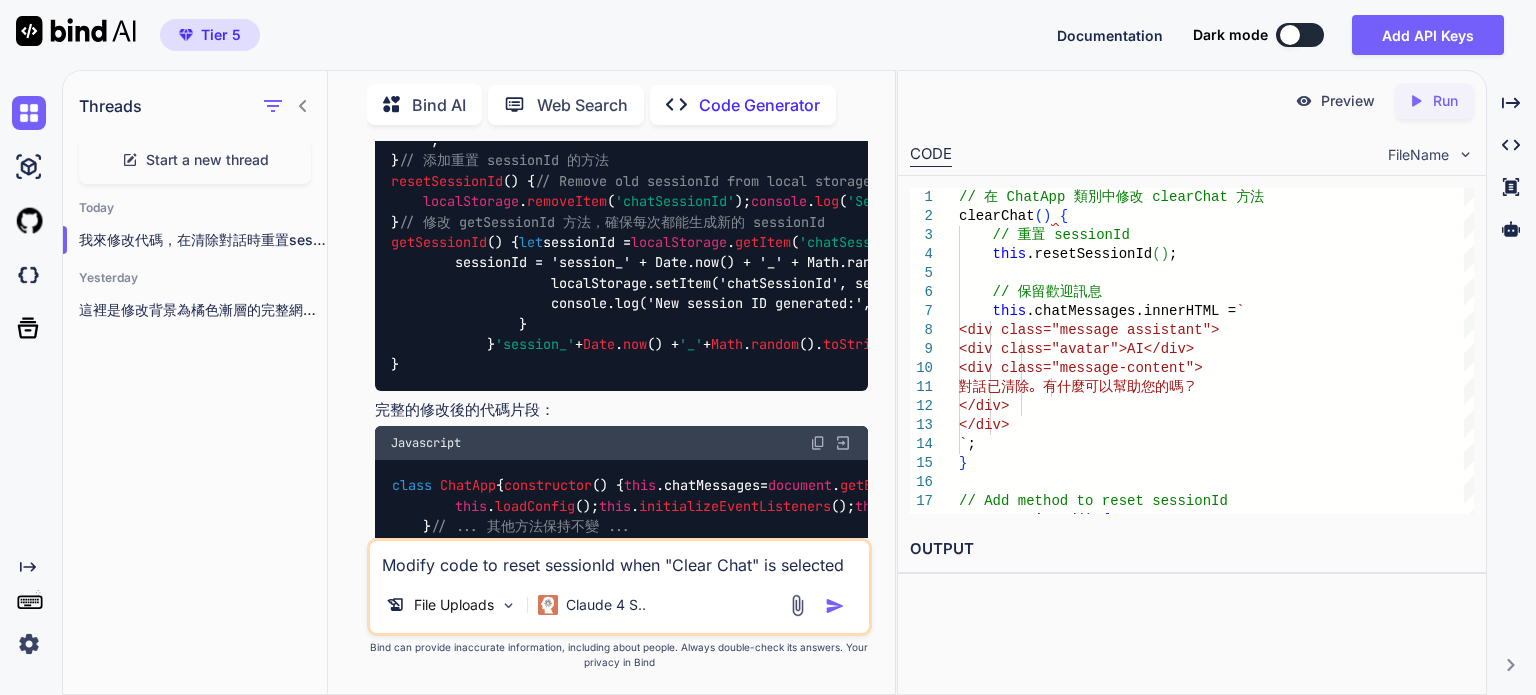 scroll, scrollTop: 400, scrollLeft: 0, axis: vertical 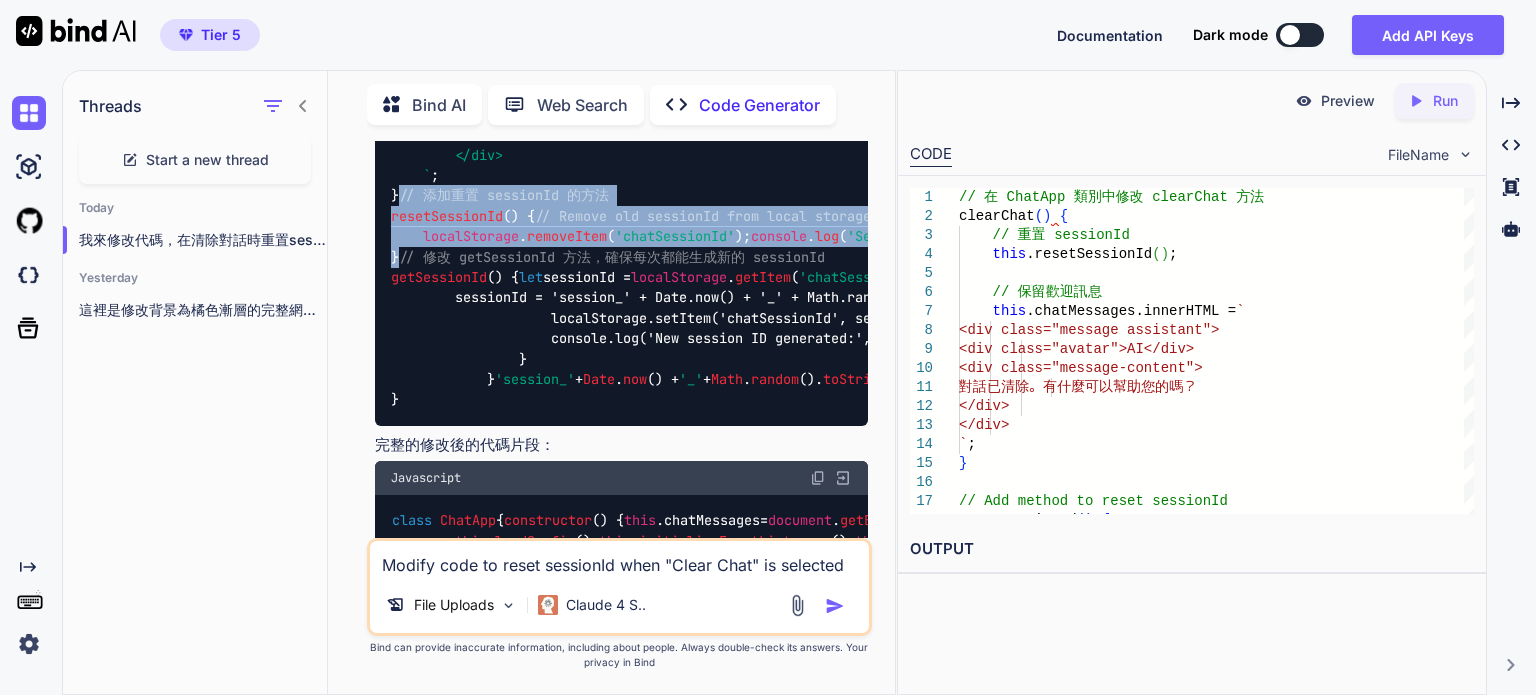 drag, startPoint x: 394, startPoint y: 271, endPoint x: 428, endPoint y: 374, distance: 108.46658 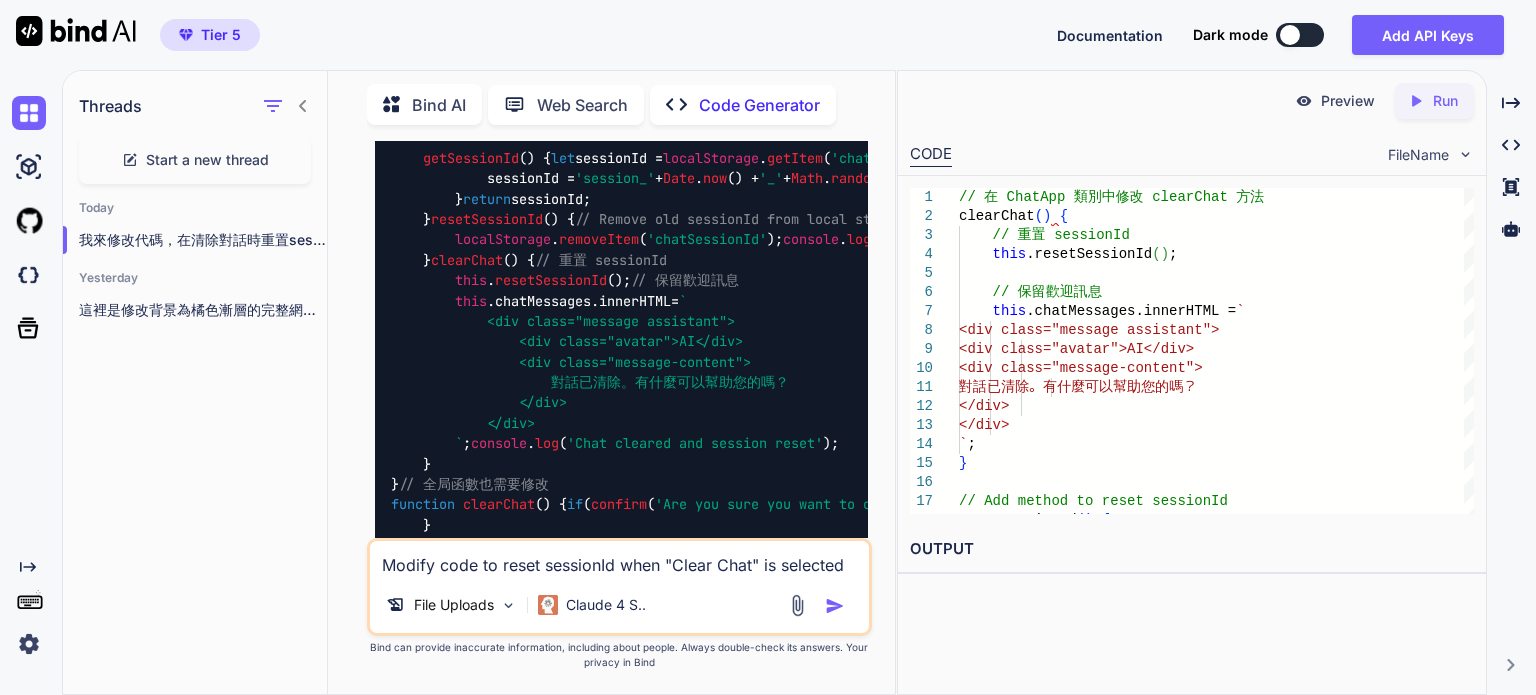 scroll, scrollTop: 700, scrollLeft: 0, axis: vertical 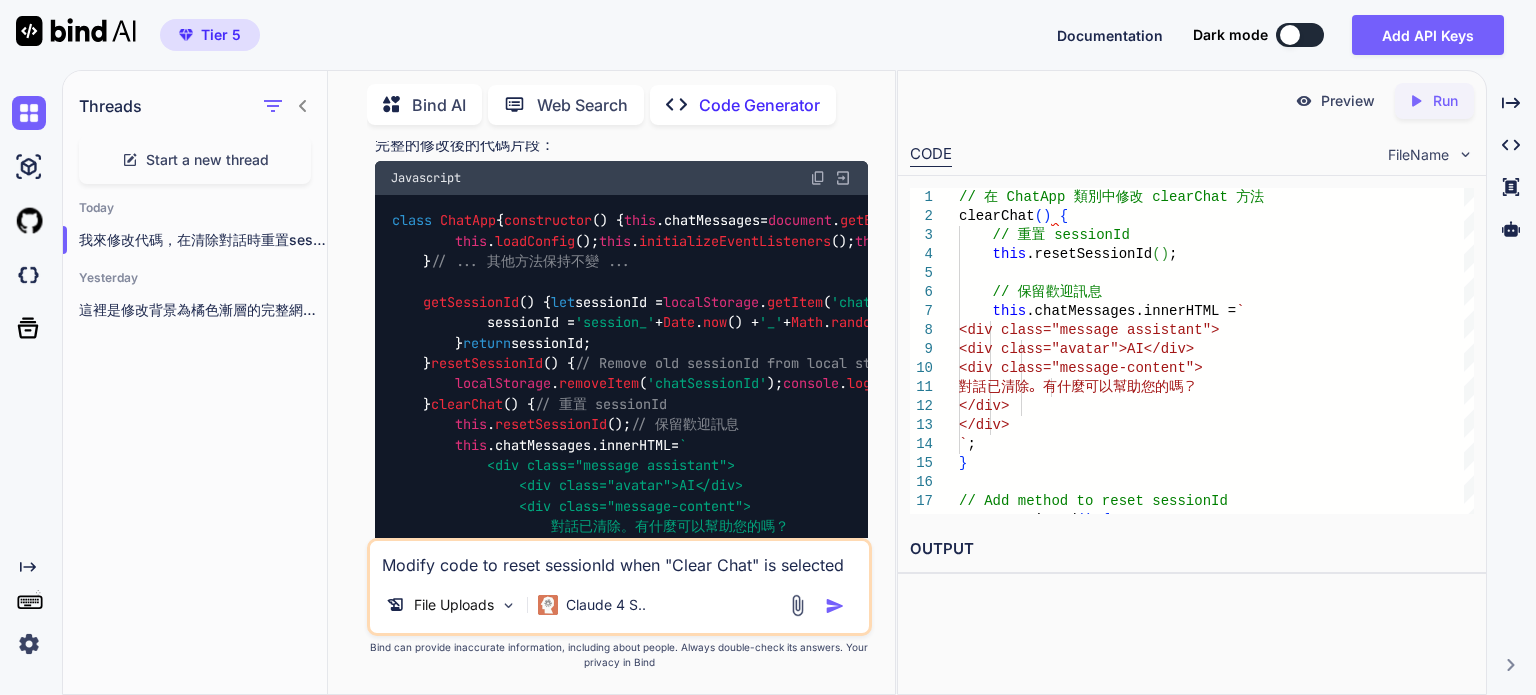 click at bounding box center [843, 178] 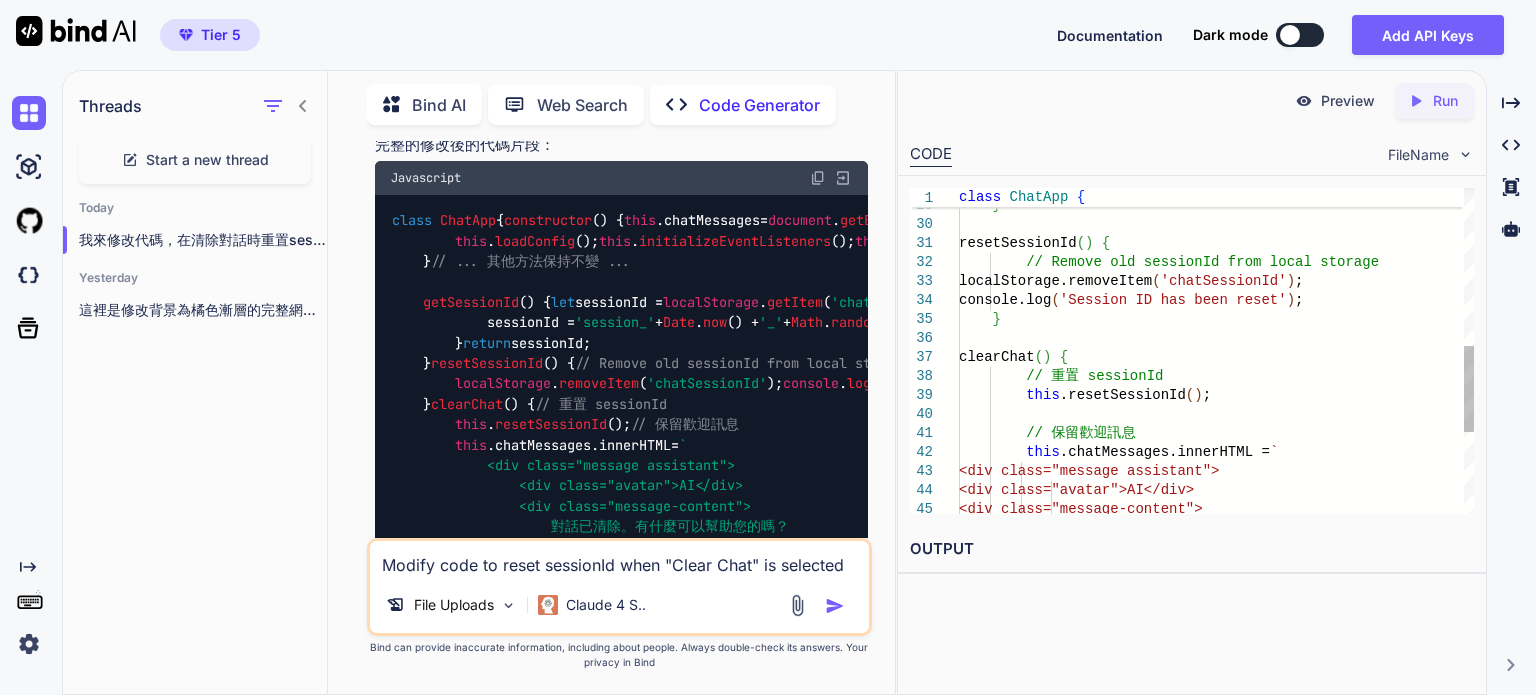 scroll, scrollTop: 0, scrollLeft: 0, axis: both 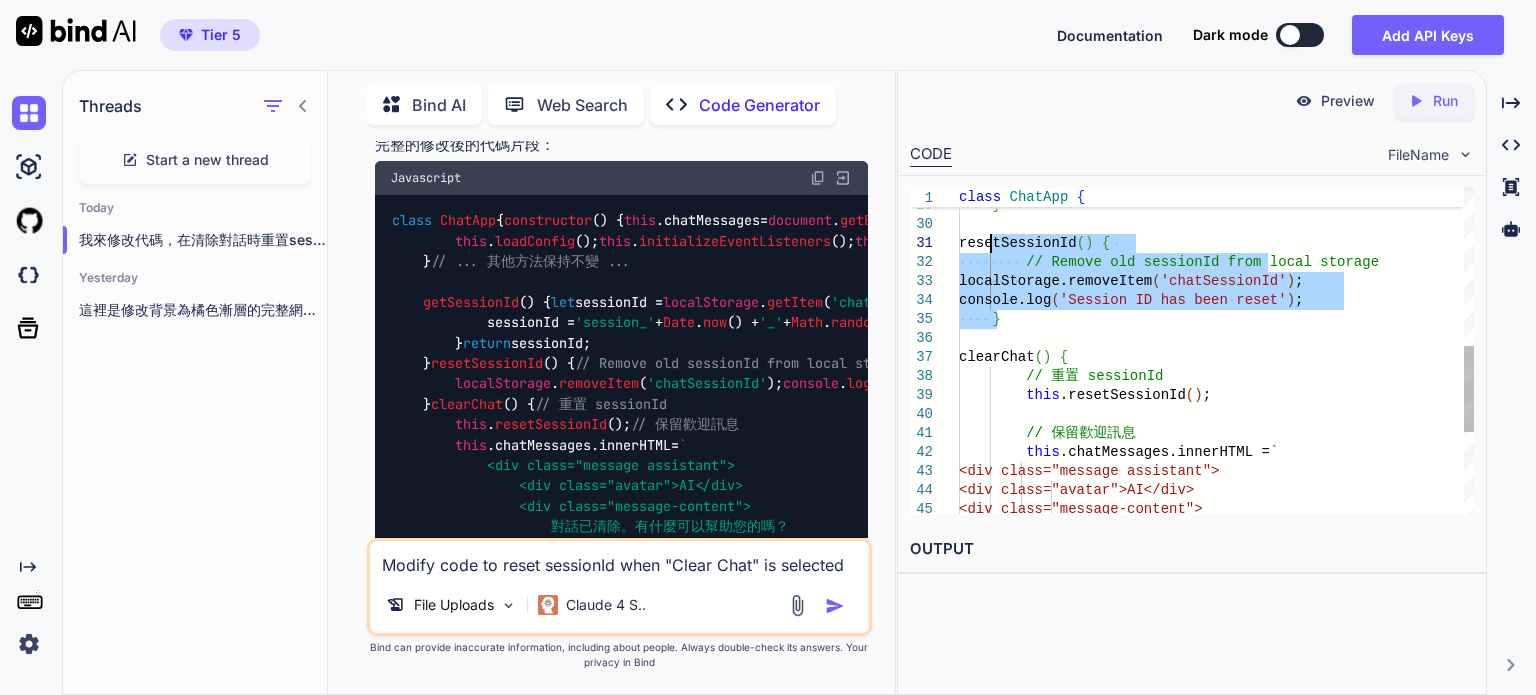 drag, startPoint x: 990, startPoint y: 308, endPoint x: 992, endPoint y: 240, distance: 68.0294 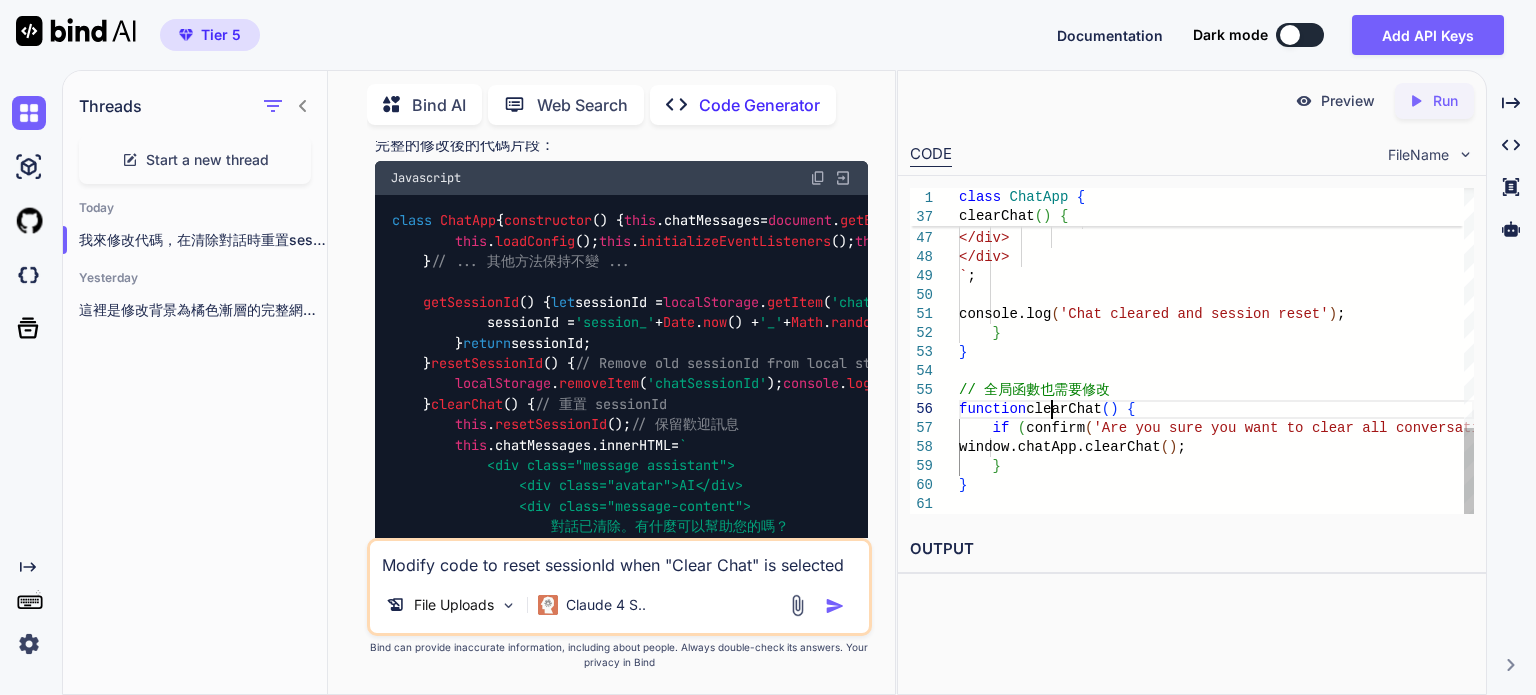 click on "clearChat():
// 全局函數也需要修改
function clearChat() {" at bounding box center (1216, -104) 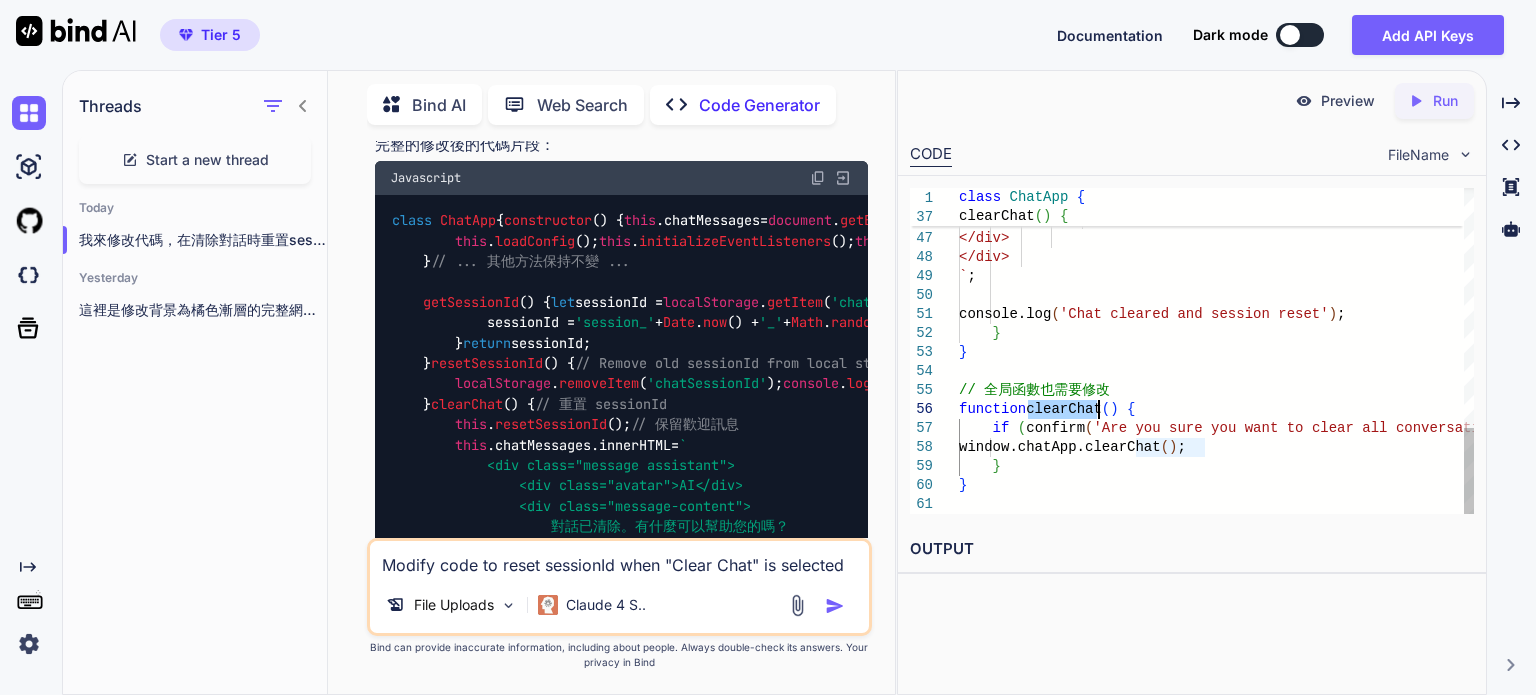 click on "clearChat():
// 全局函數也需要修改
function clearChat() {" at bounding box center [1216, -104] 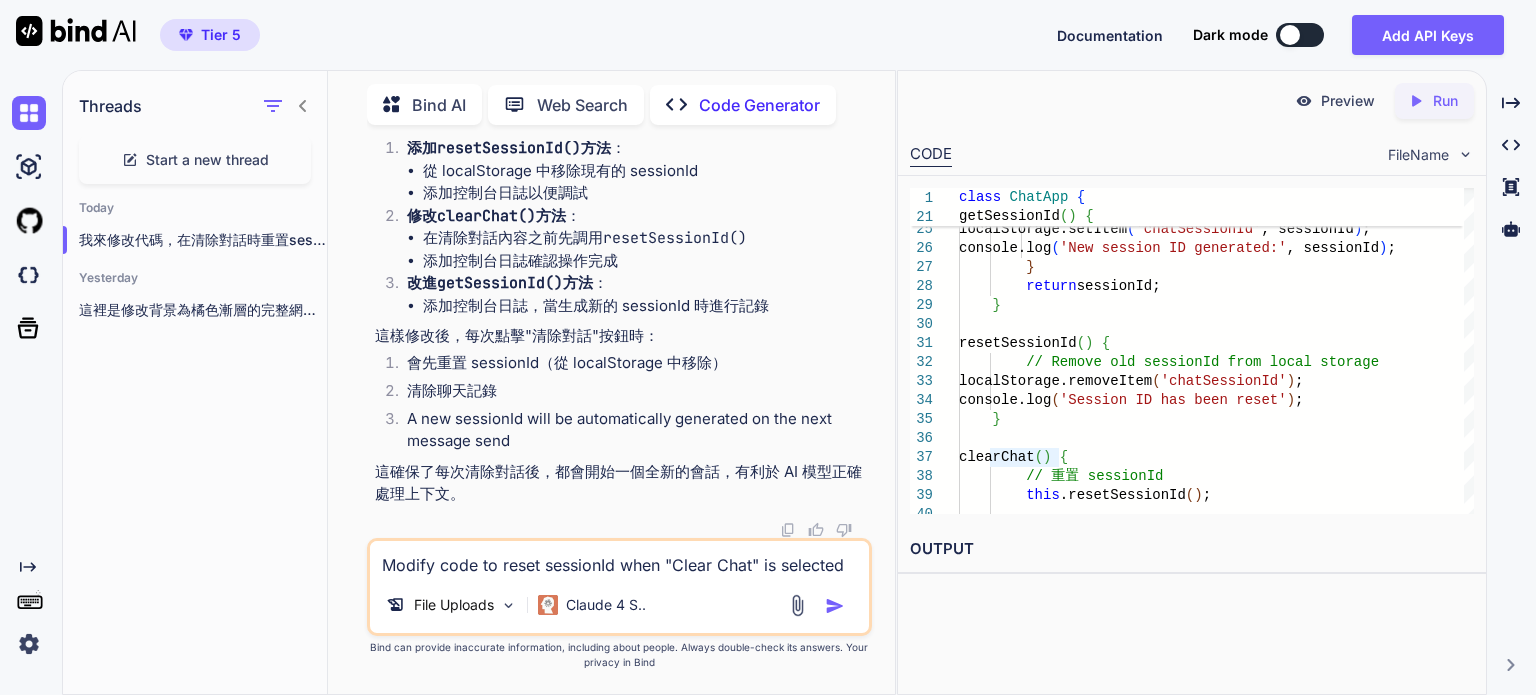 scroll, scrollTop: 2200, scrollLeft: 0, axis: vertical 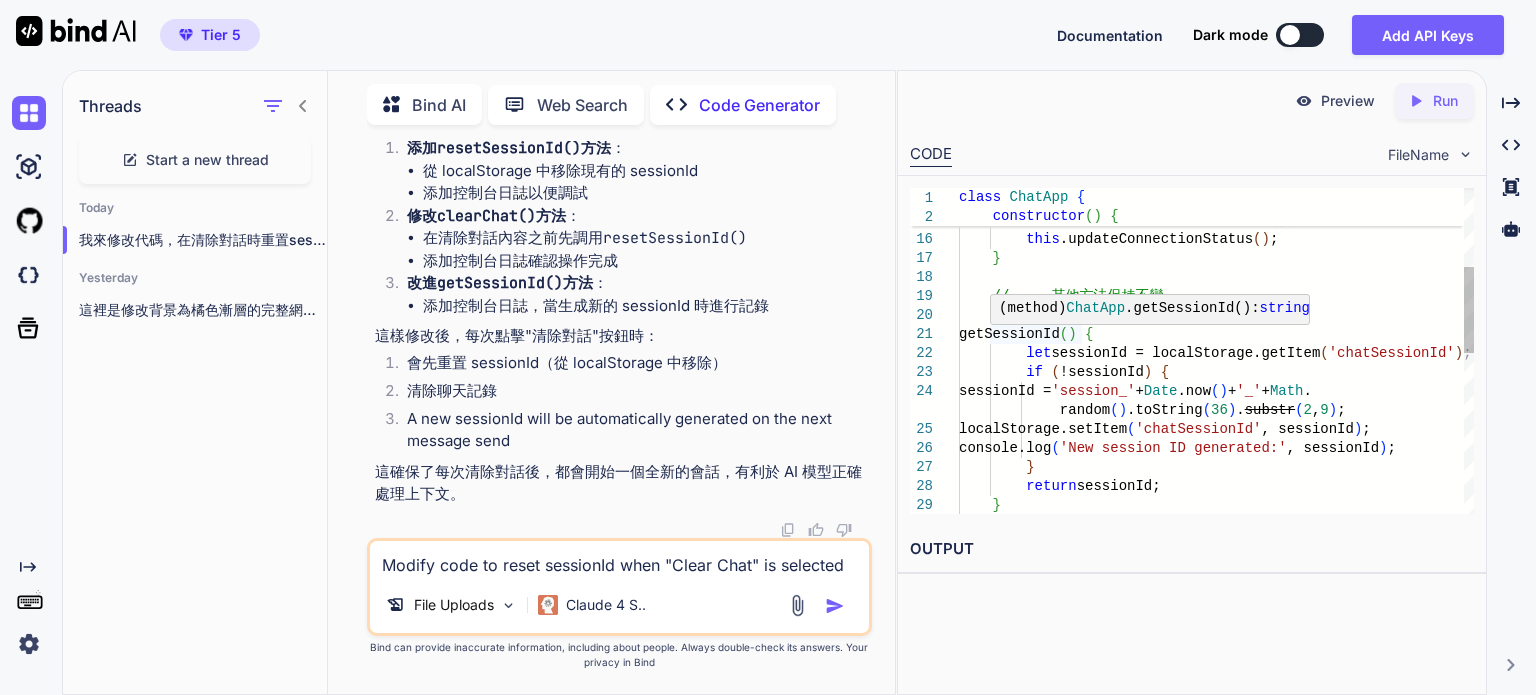 click on "this.loadConfig();
this.initializeEventListeners();
this.updateConnectionStatus();
}
// ... other methods remain unchanged ...
getSessionId() {
let sessionId = localStorage.getItem('chatSessionId');
if (!sessionId) {
sessionId = 'session_' + Date.now() + '_' + Math.random().toString(36).substr(2, 9);
localStorage.setItem('chatSessionId', sessionId);
console.log('New session ID generated:', sessionId);
}
return sessionId;
}" at bounding box center (1216, 505) 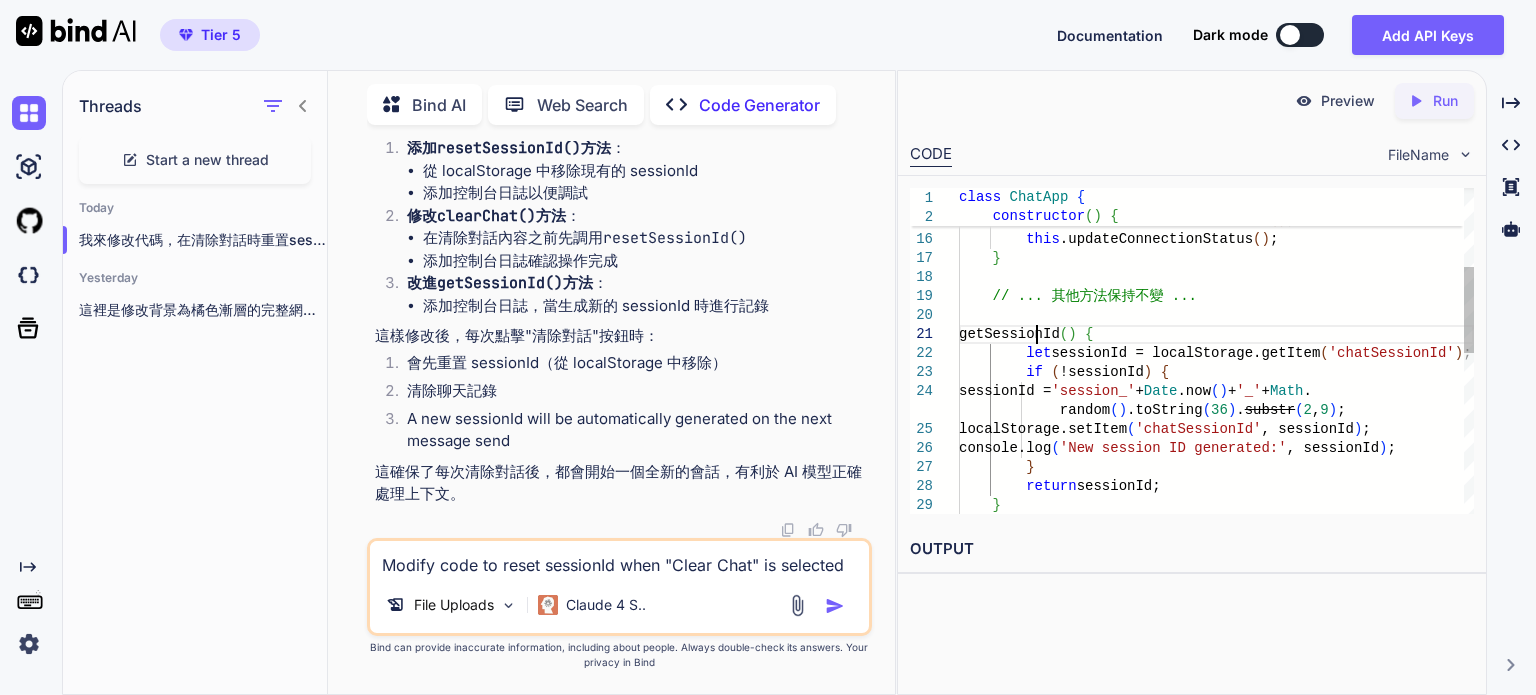 click on "this.loadConfig();
this.initializeEventListeners();
this.updateConnectionStatus();
}
// ... other methods remain unchanged ...
getSessionId() {
let sessionId = localStorage.getItem('chatSessionId');
if (!sessionId) {
sessionId = 'session_' + Date.now() + '_' + Math.random().toString(36).substr(2, 9);
localStorage.setItem('chatSessionId', sessionId);
console.log('New session ID generated:', sessionId);
}
return sessionId;
}" at bounding box center (1216, 505) 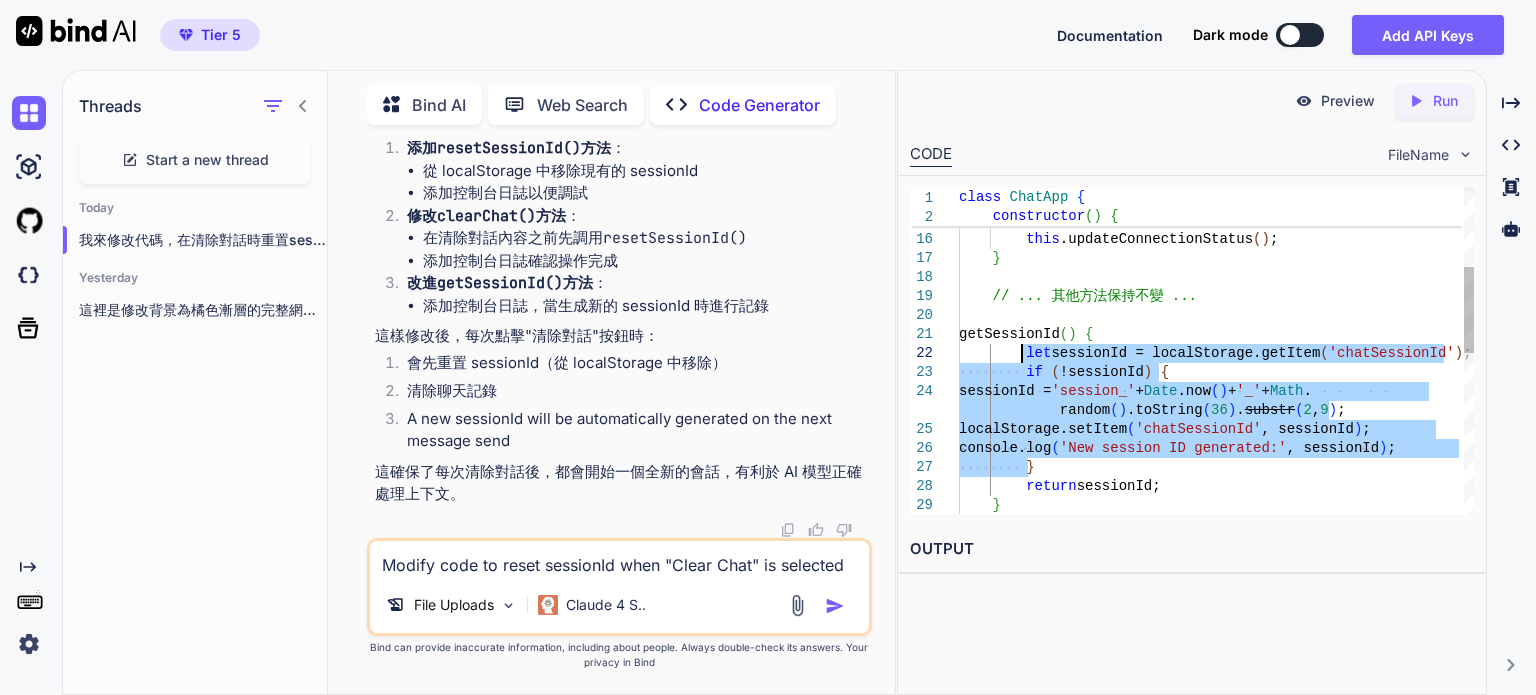 drag, startPoint x: 1032, startPoint y: 467, endPoint x: 1024, endPoint y: 356, distance: 111.28792 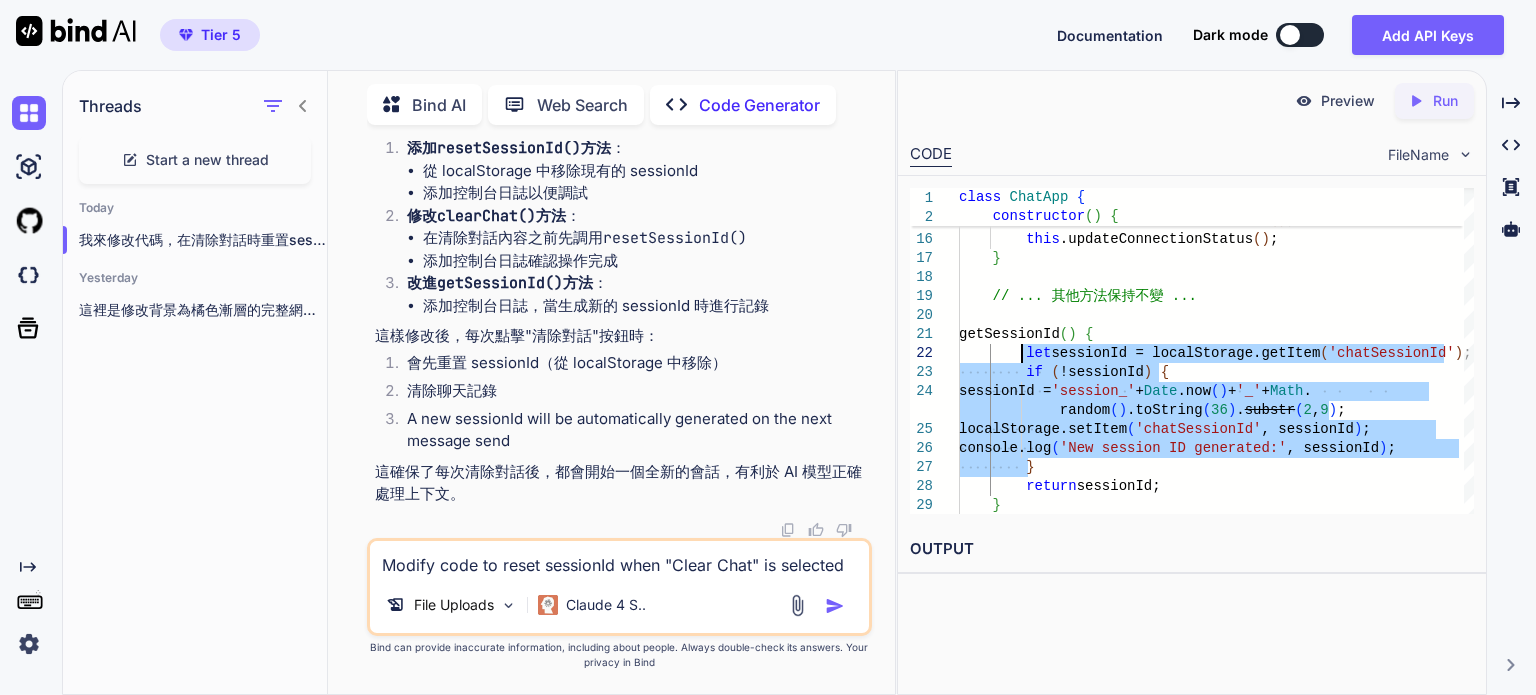 type on "// ... 其他方法保持不變 ...
getSessionId() {
let sessionId = localStorage.getItem('chatSessionId');
if (!sessionId) {
sessionId = 'session_' + Date.now() + '_' + Math.random().toString(36).substr(2, 9);
localStorage.setItem('chatSessionId', sessionId);
console.log('New session ID generated:', sessionId);
}
return sessionId;
}
resetSessionId() {
// 從本地存儲中移除舊的 sessionId
localStorage.removeItem('chatSessionId');
console.log('Session ID has been reset');
}" 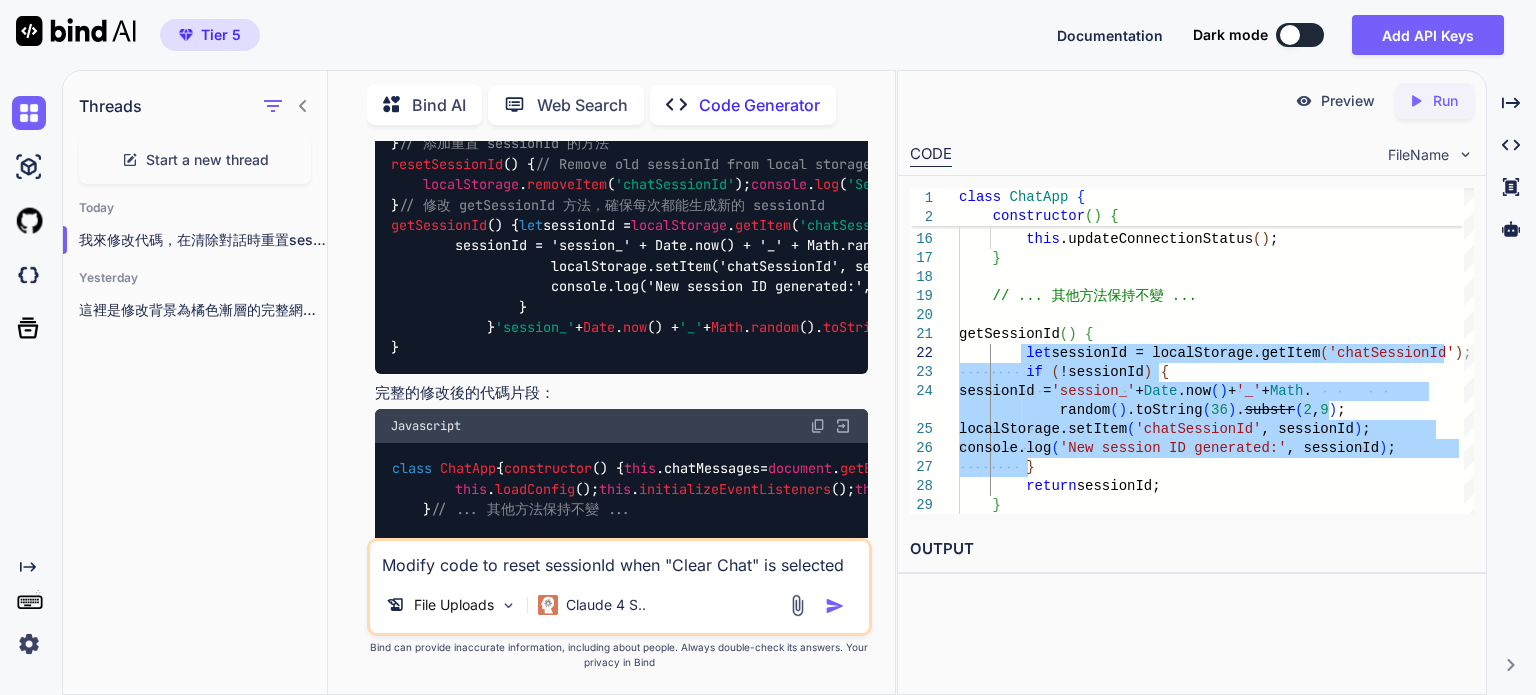 scroll, scrollTop: 500, scrollLeft: 0, axis: vertical 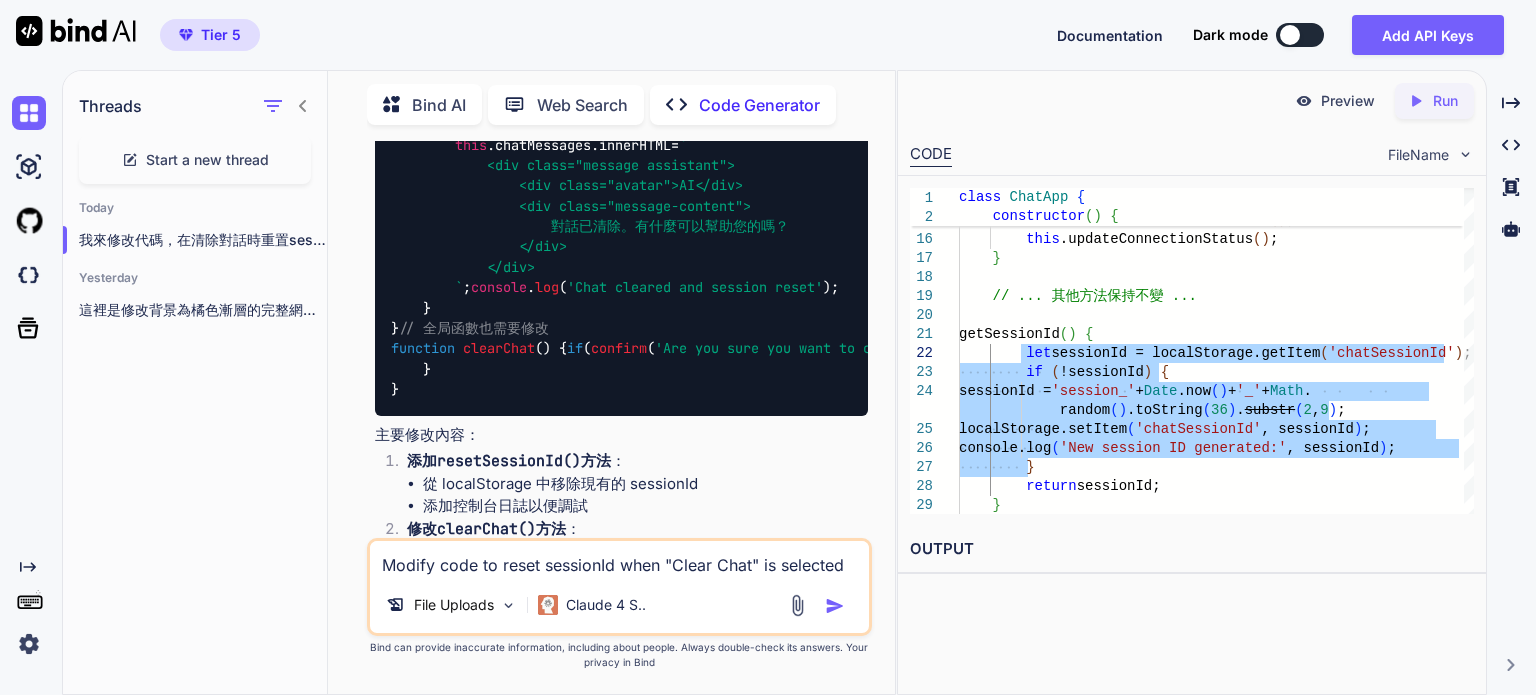 click on "Modify code to reset sessionId when "Clear Chat" is selected" at bounding box center [619, 559] 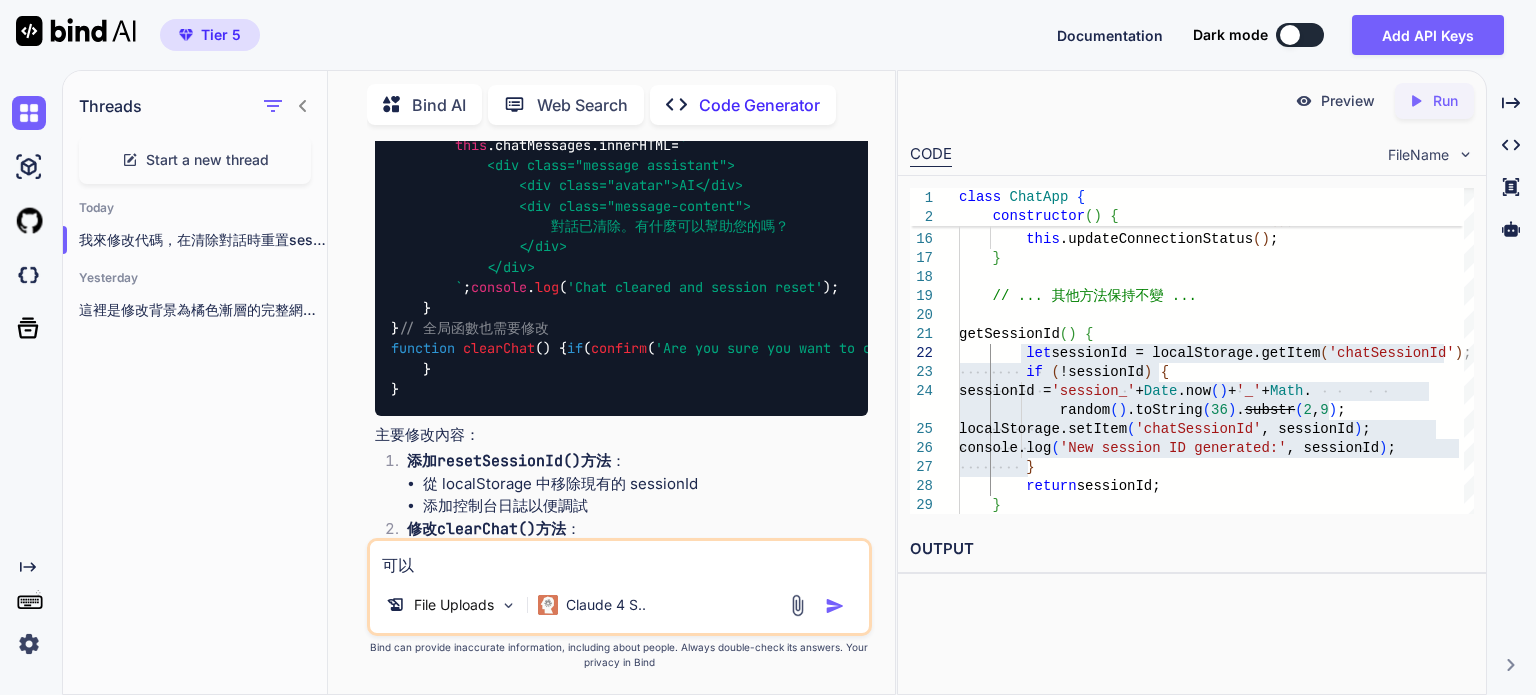 type on "可" 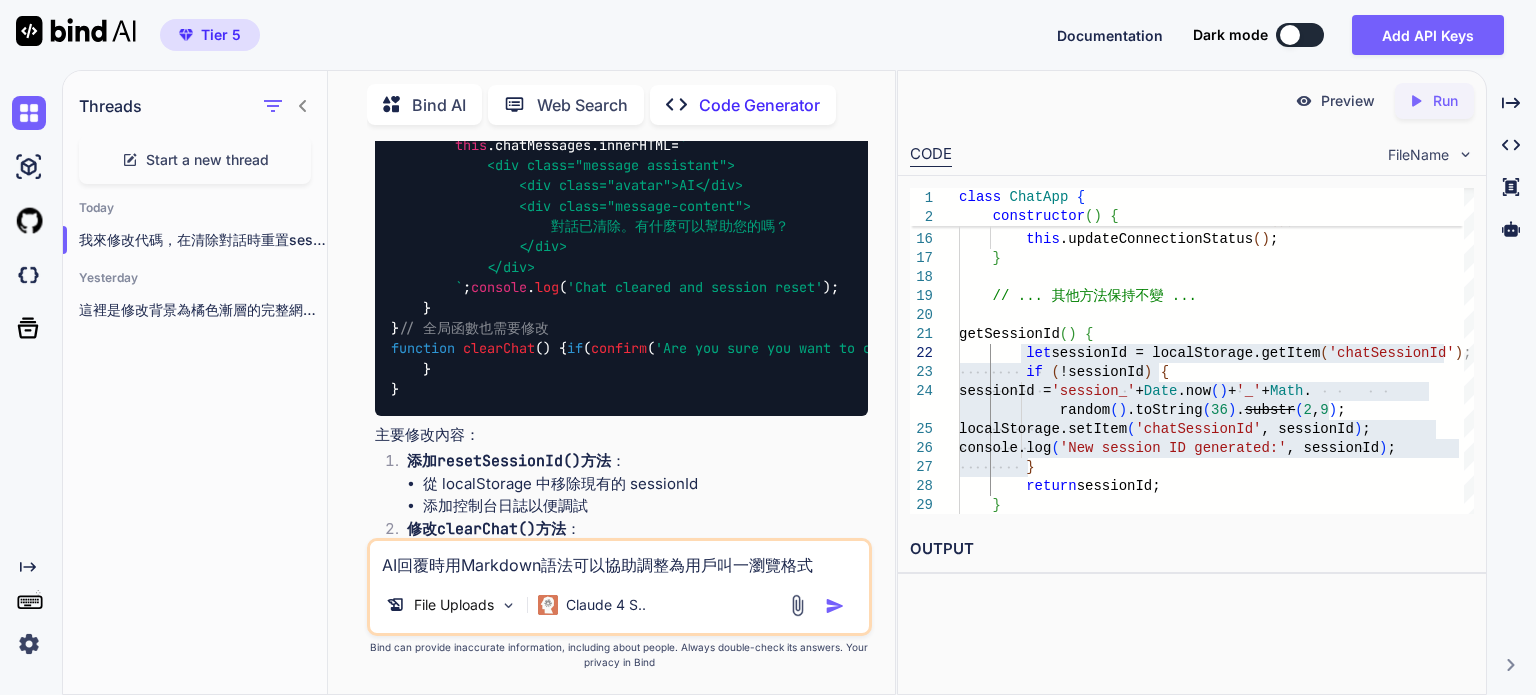 type on "AI replies can help convert to user-friendly formats" 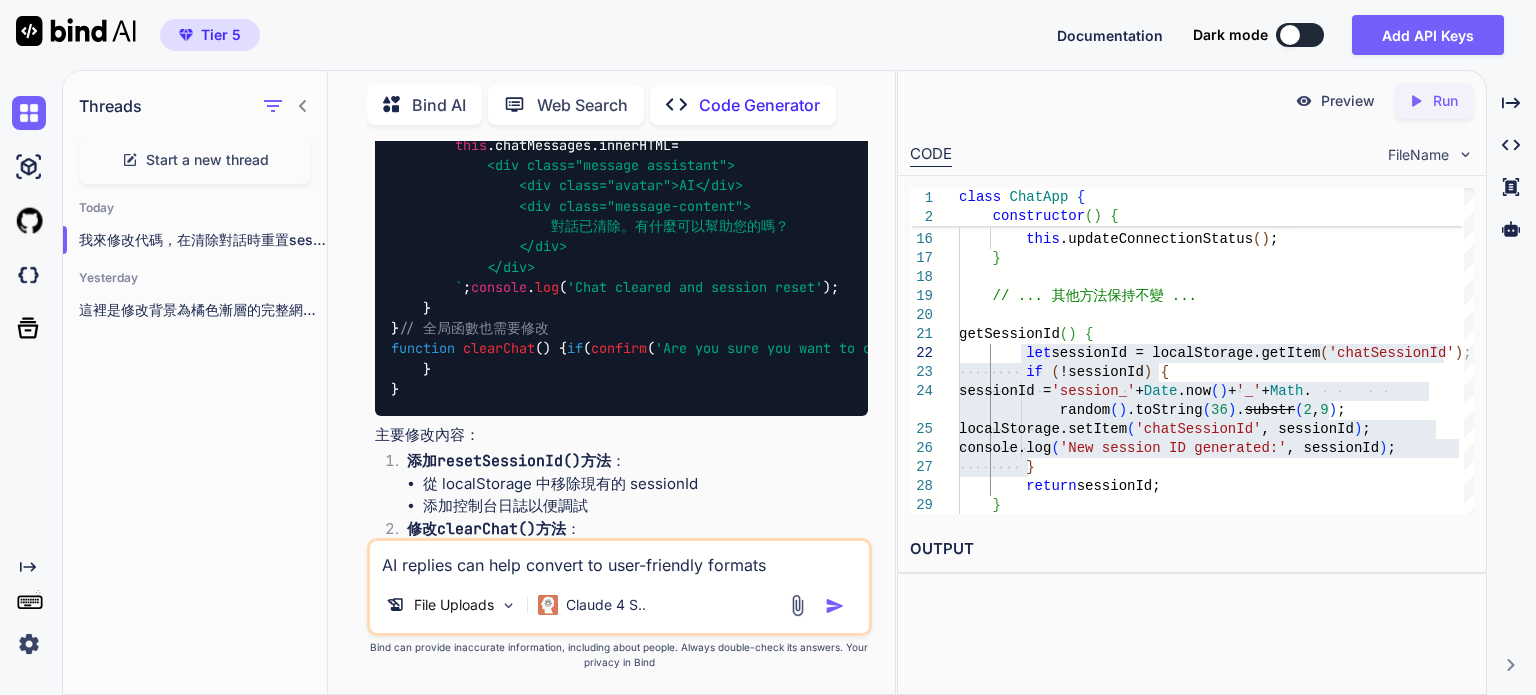 type 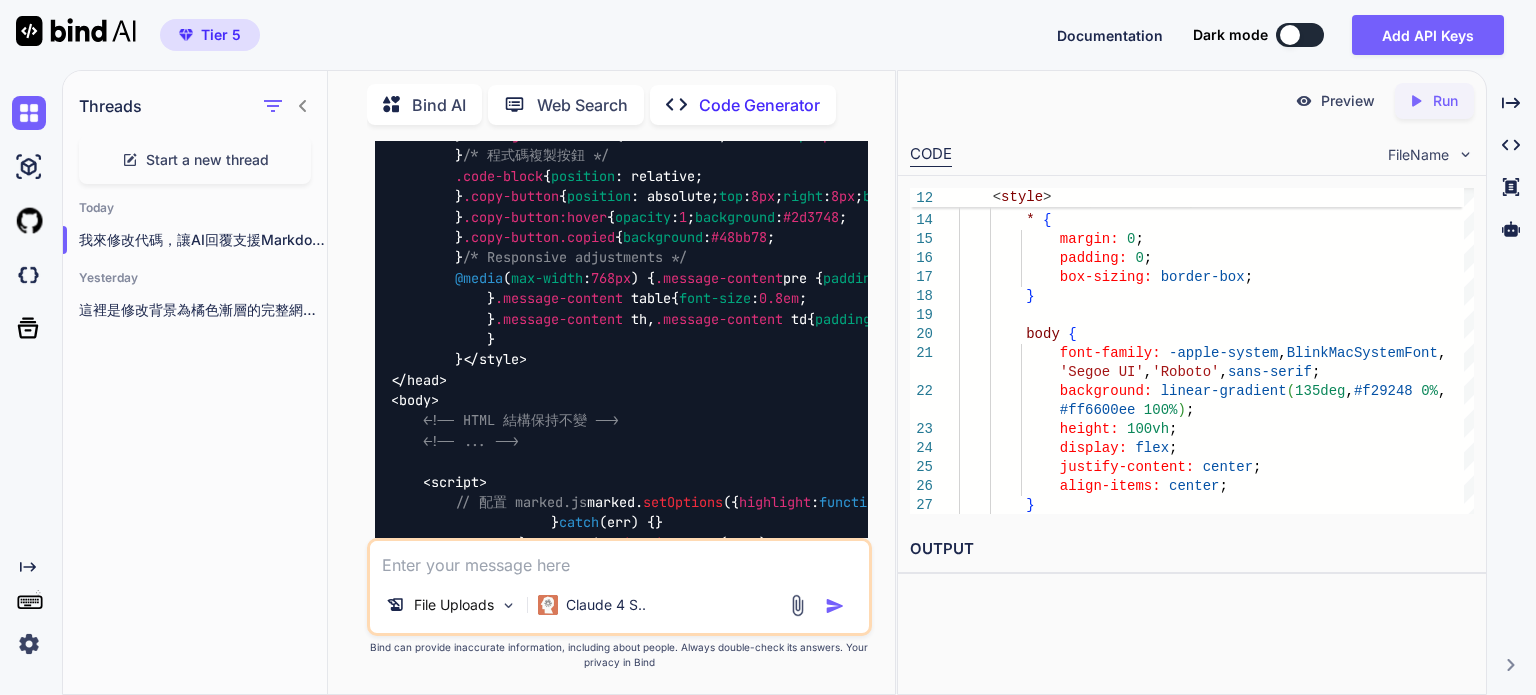 scroll, scrollTop: 2788, scrollLeft: 0, axis: vertical 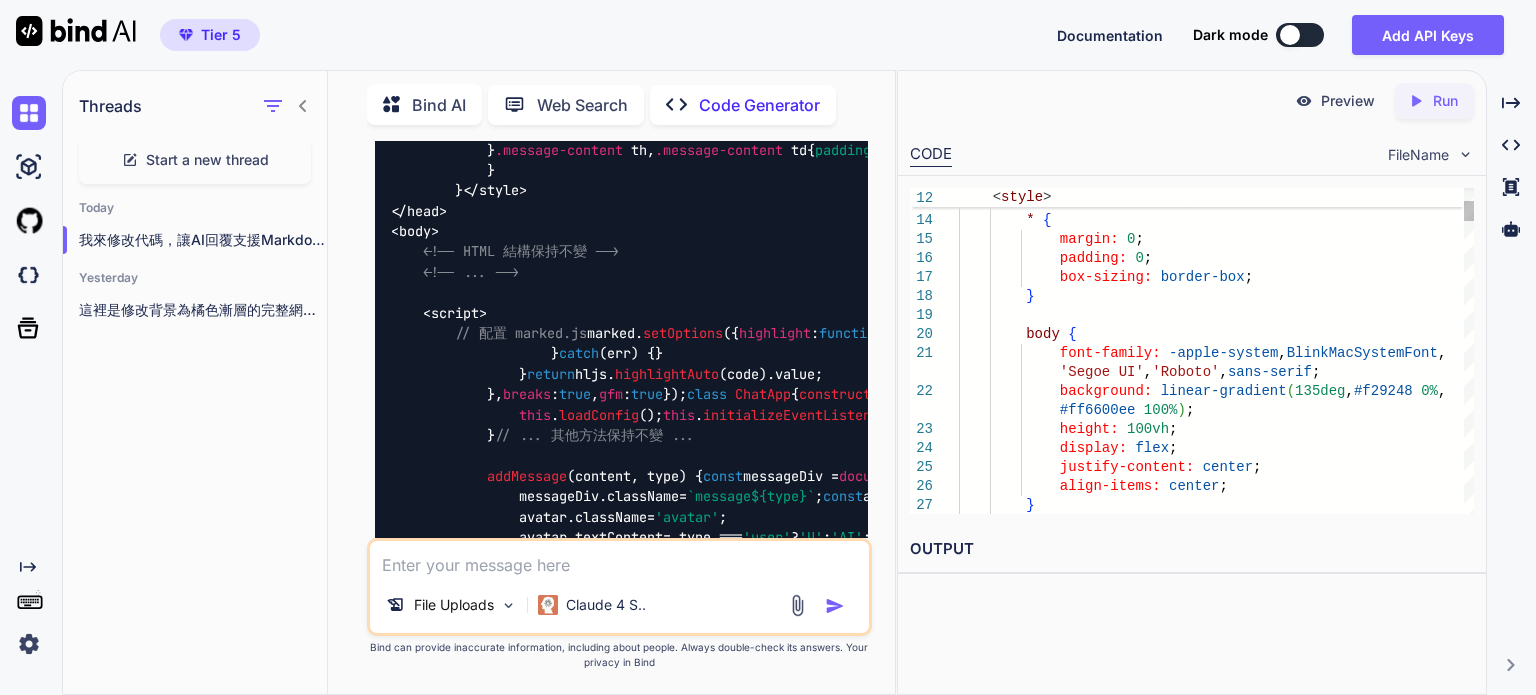 drag, startPoint x: 1249, startPoint y: 315, endPoint x: 1232, endPoint y: 315, distance: 17 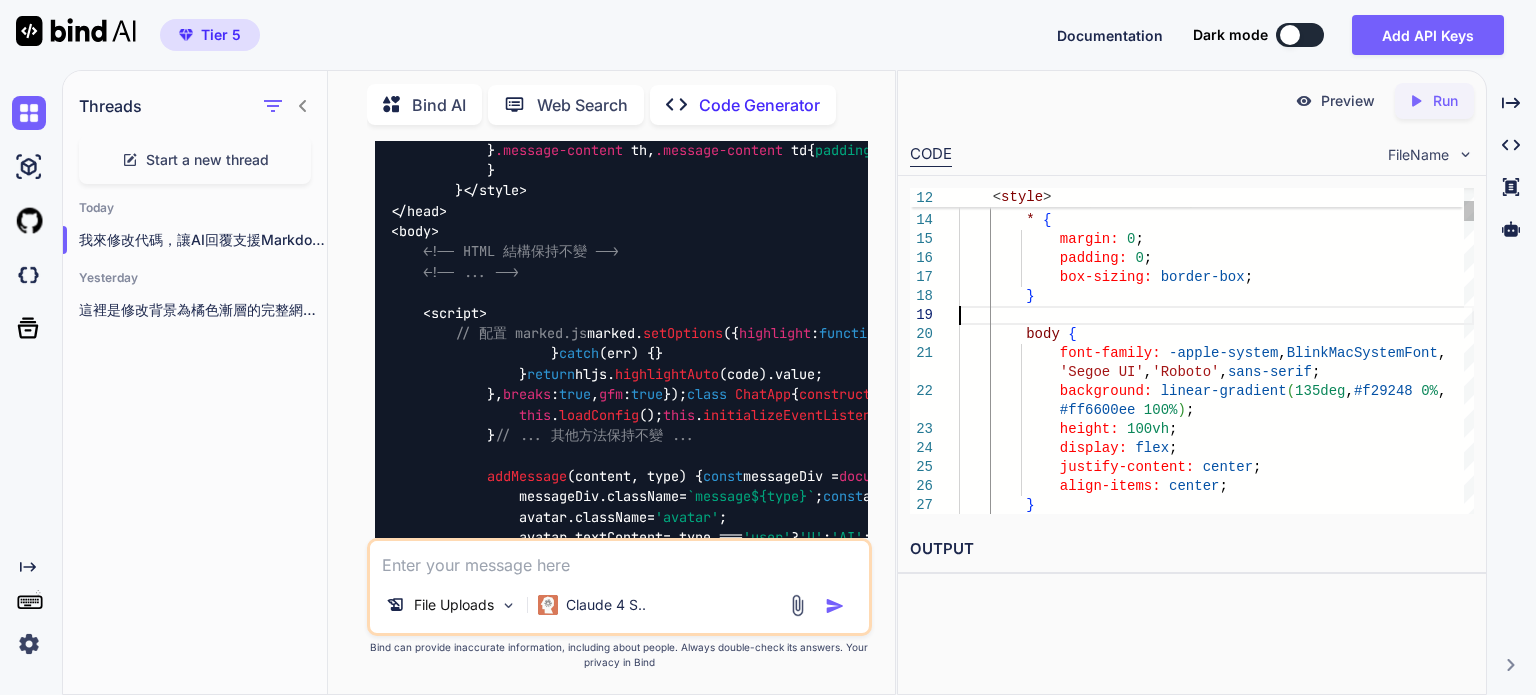 scroll, scrollTop: 0, scrollLeft: 0, axis: both 